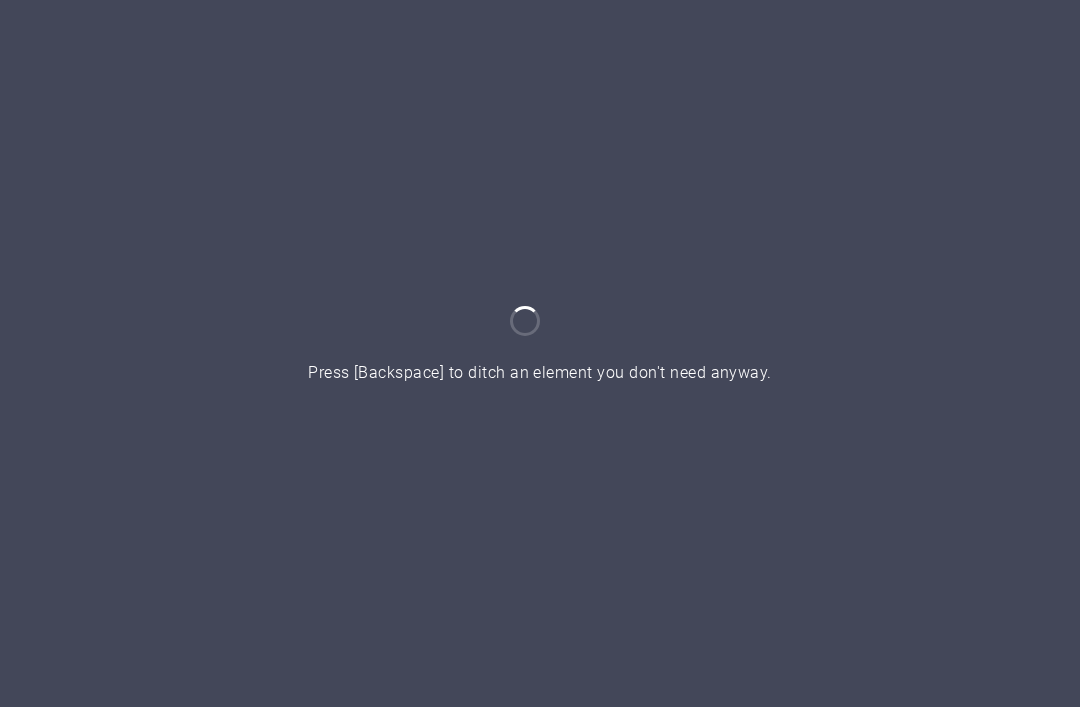 scroll, scrollTop: 0, scrollLeft: 0, axis: both 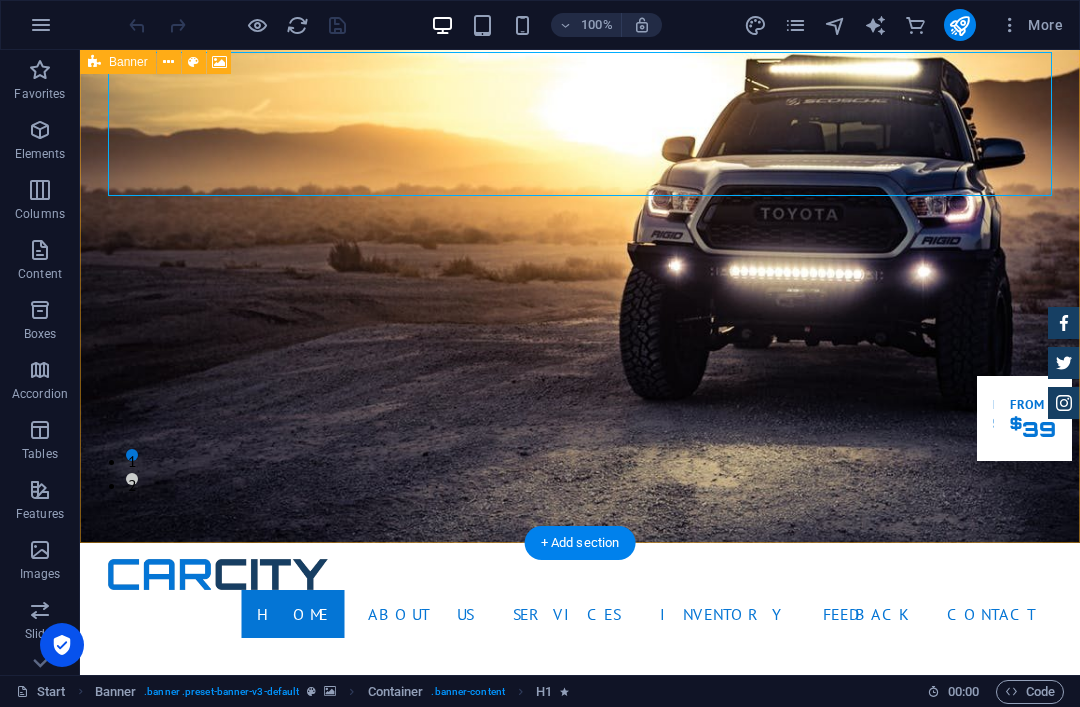 click on ". banner .preset-banner-v3-default" at bounding box center [221, 692] 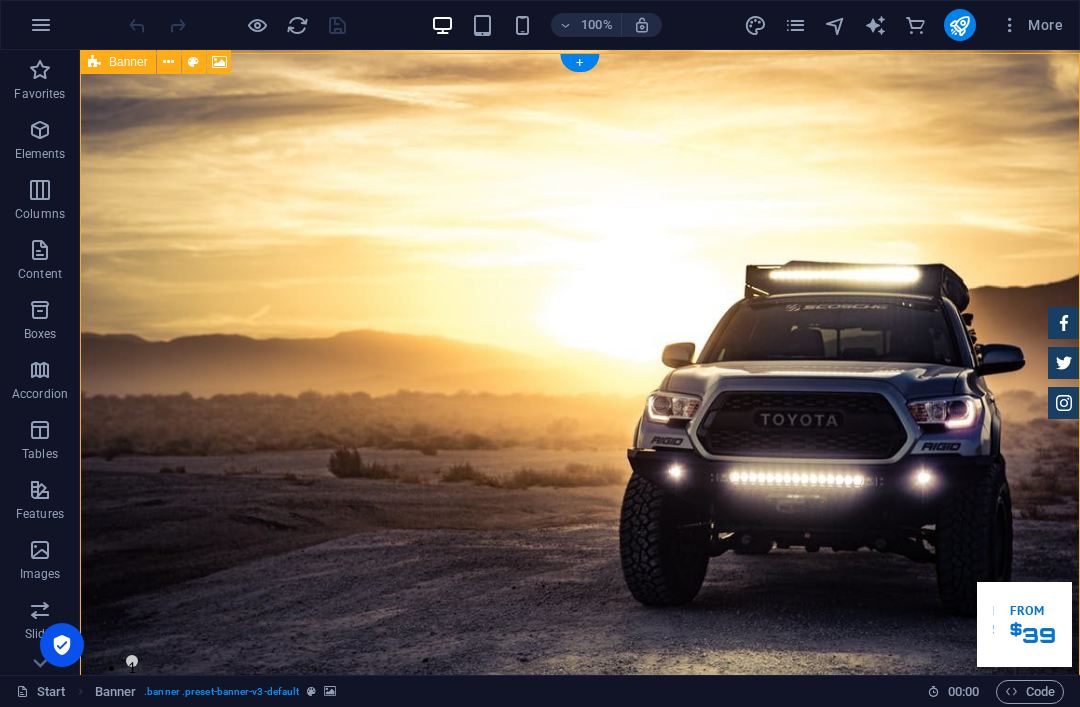 scroll, scrollTop: 0, scrollLeft: 0, axis: both 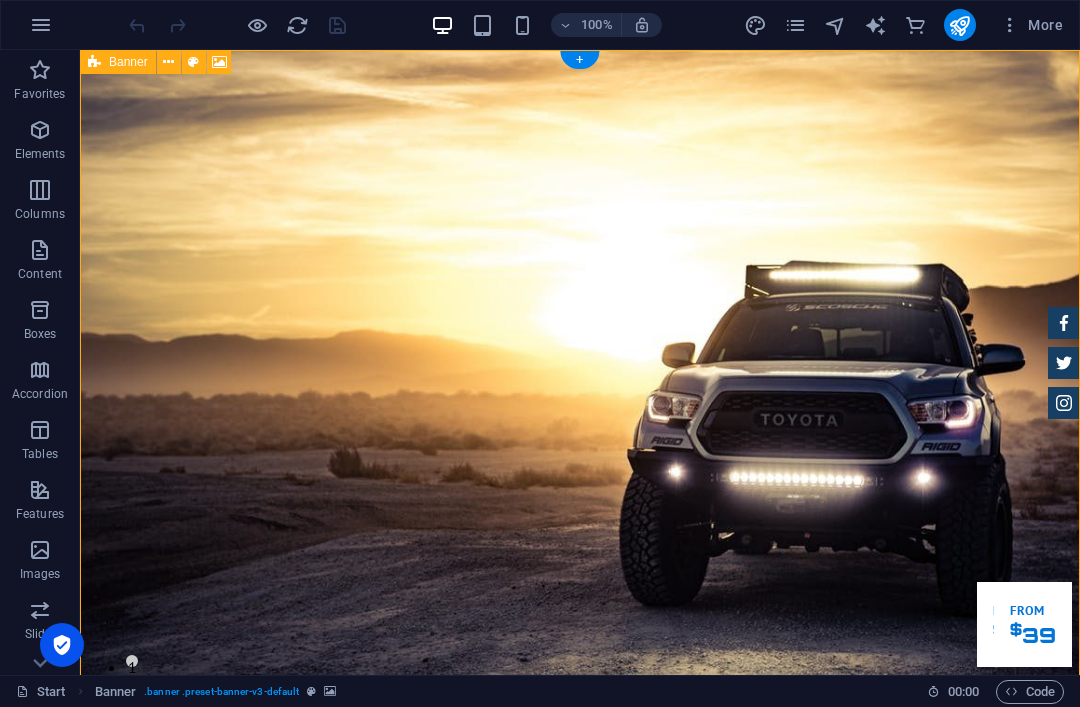 click on "Code" at bounding box center (1030, 692) 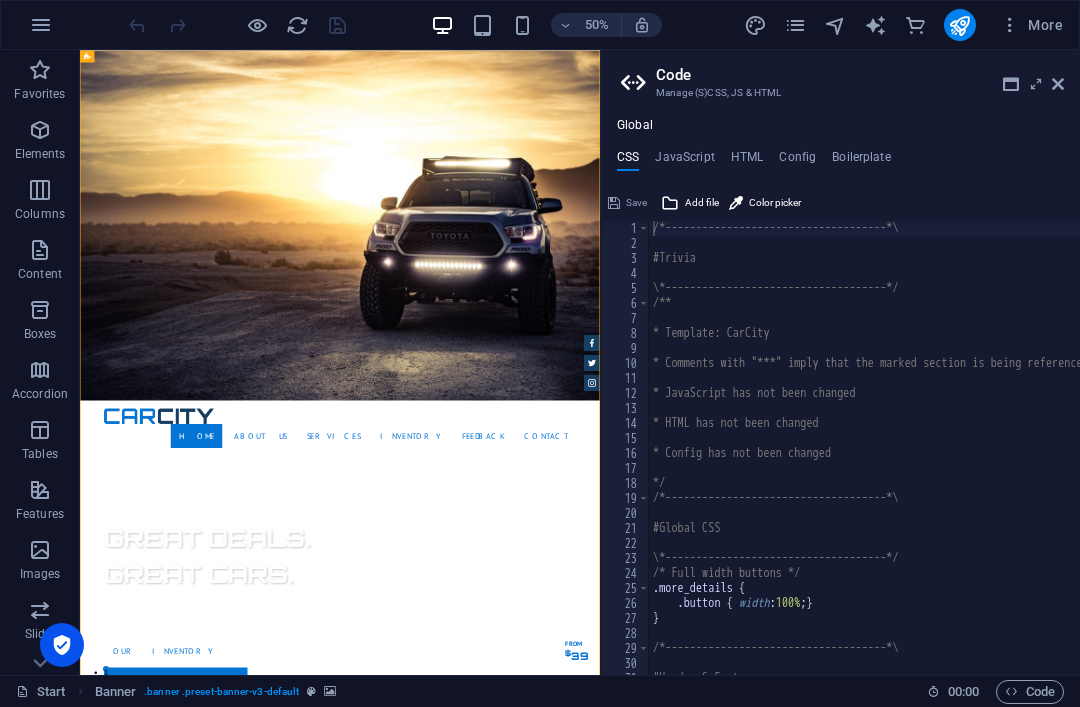 type on "* Template: CarCity" 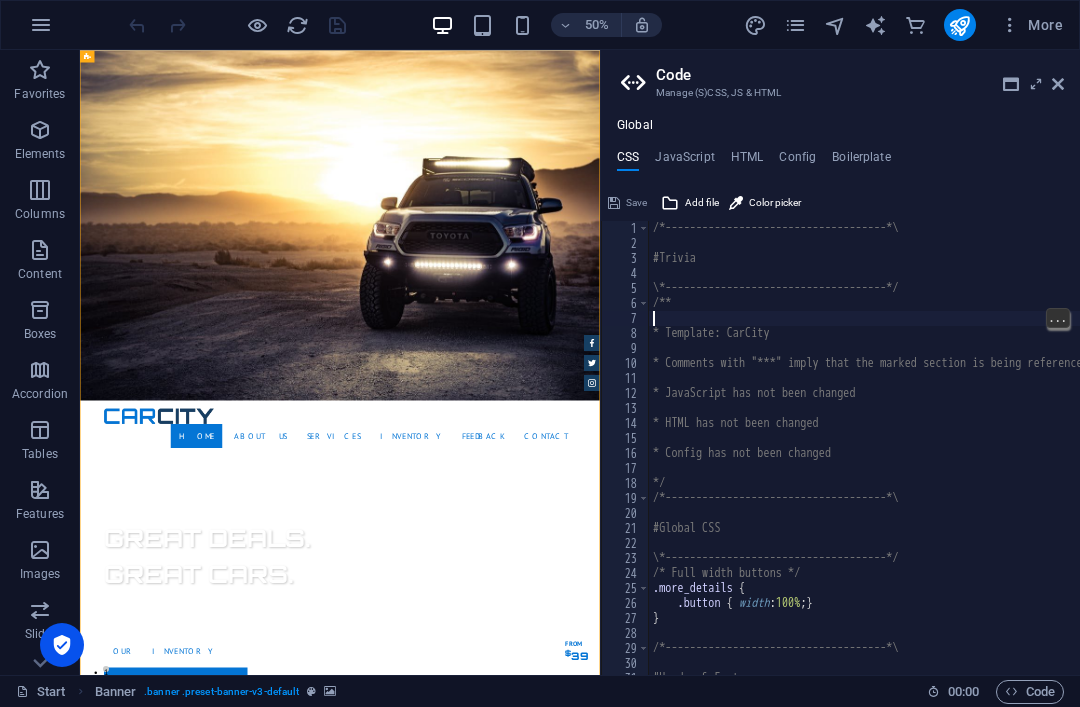 click at bounding box center [1070, 948] 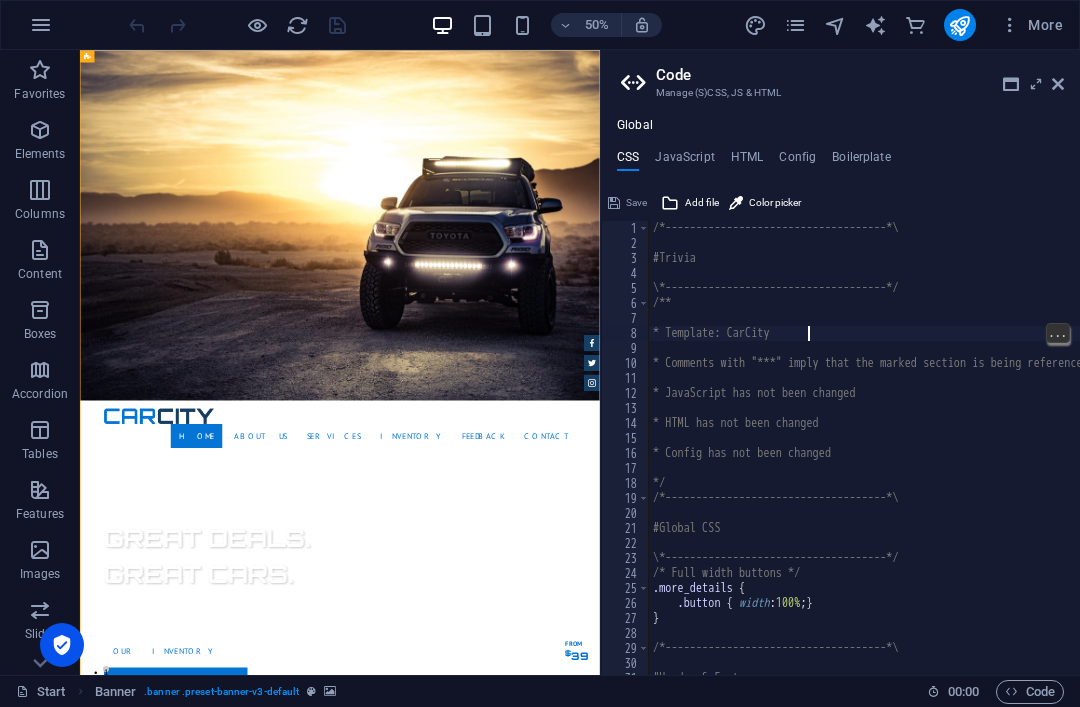 click at bounding box center [1070, 948] 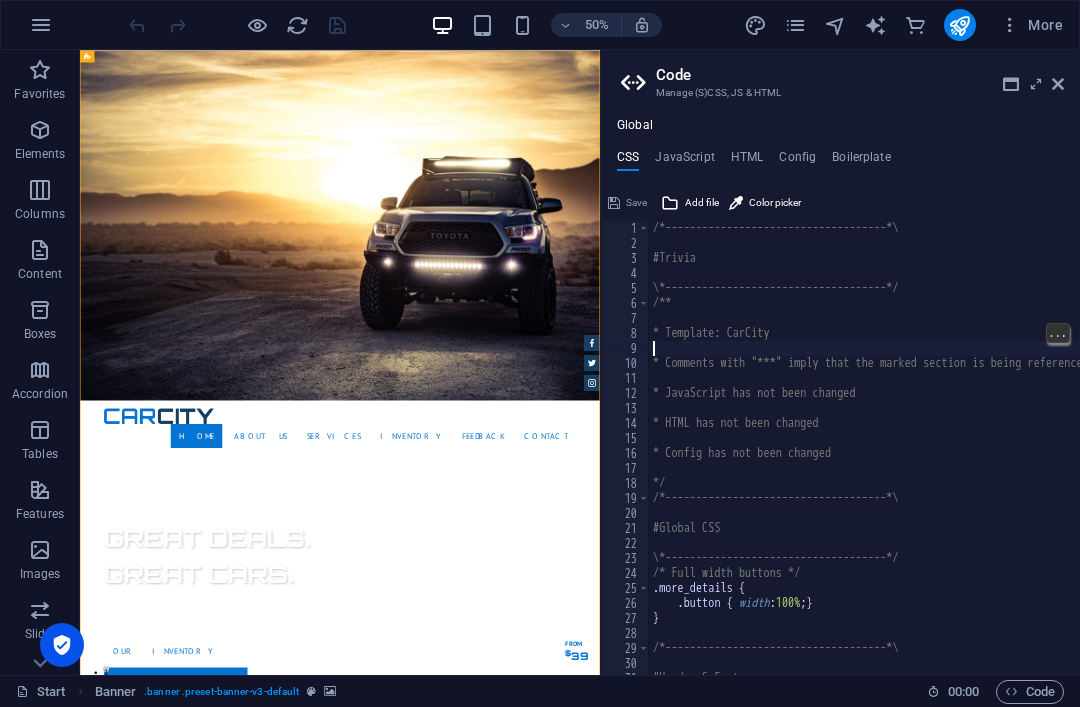 type on "* Template: CarCity" 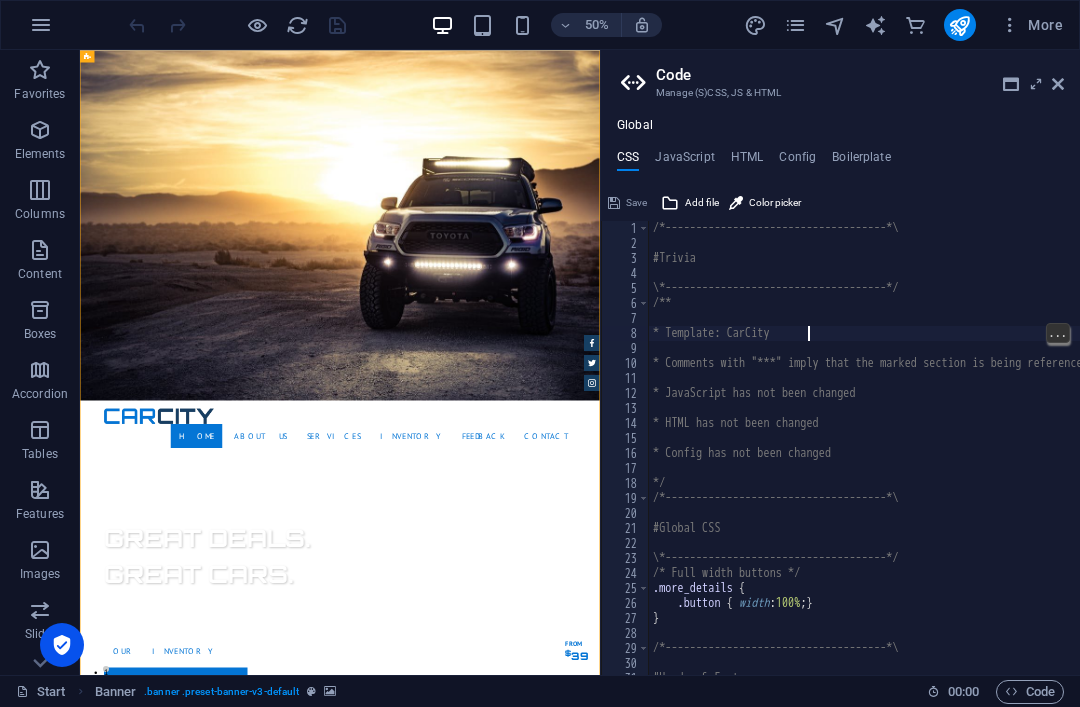 click at bounding box center (1070, 948) 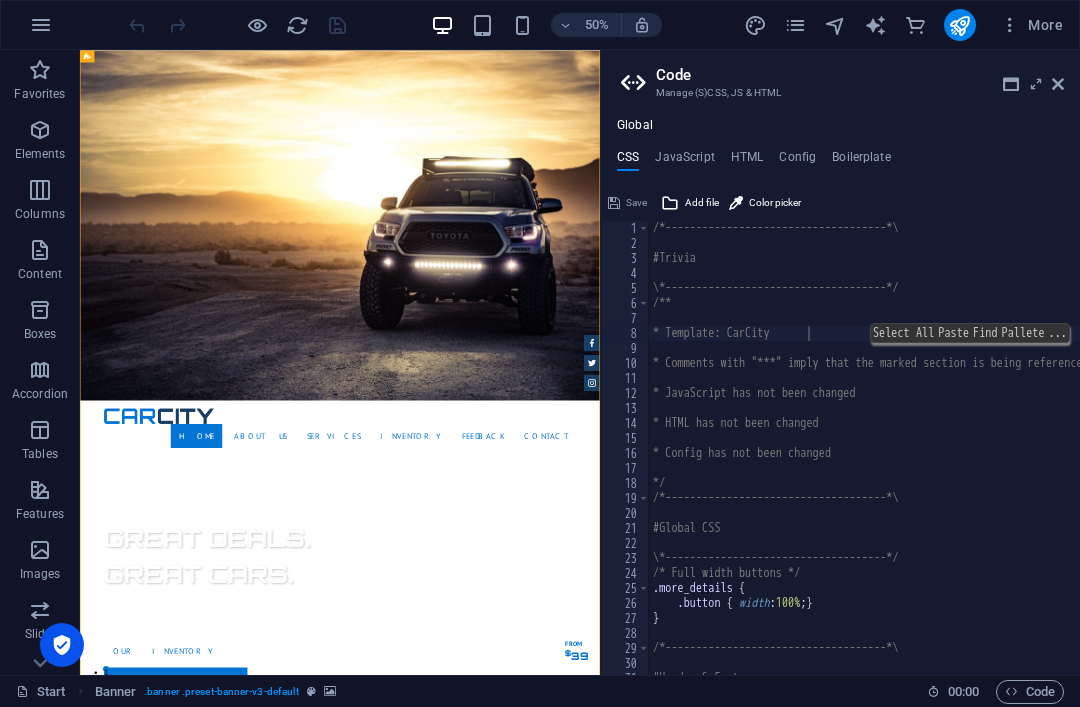 click at bounding box center [1058, 84] 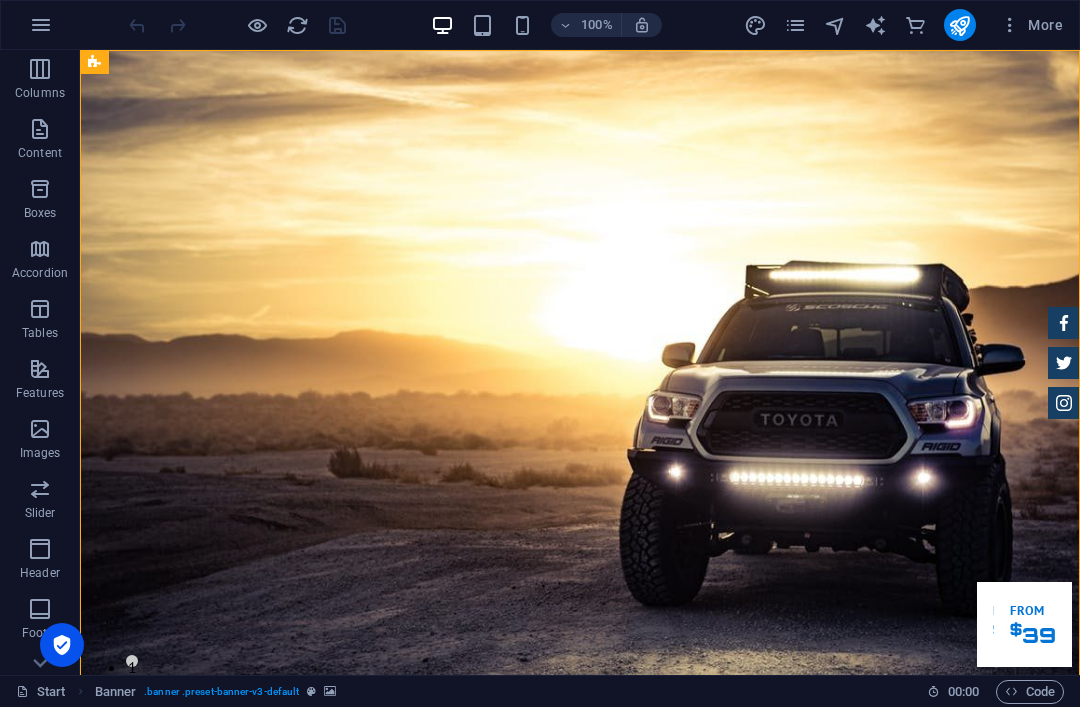 scroll, scrollTop: 123, scrollLeft: 0, axis: vertical 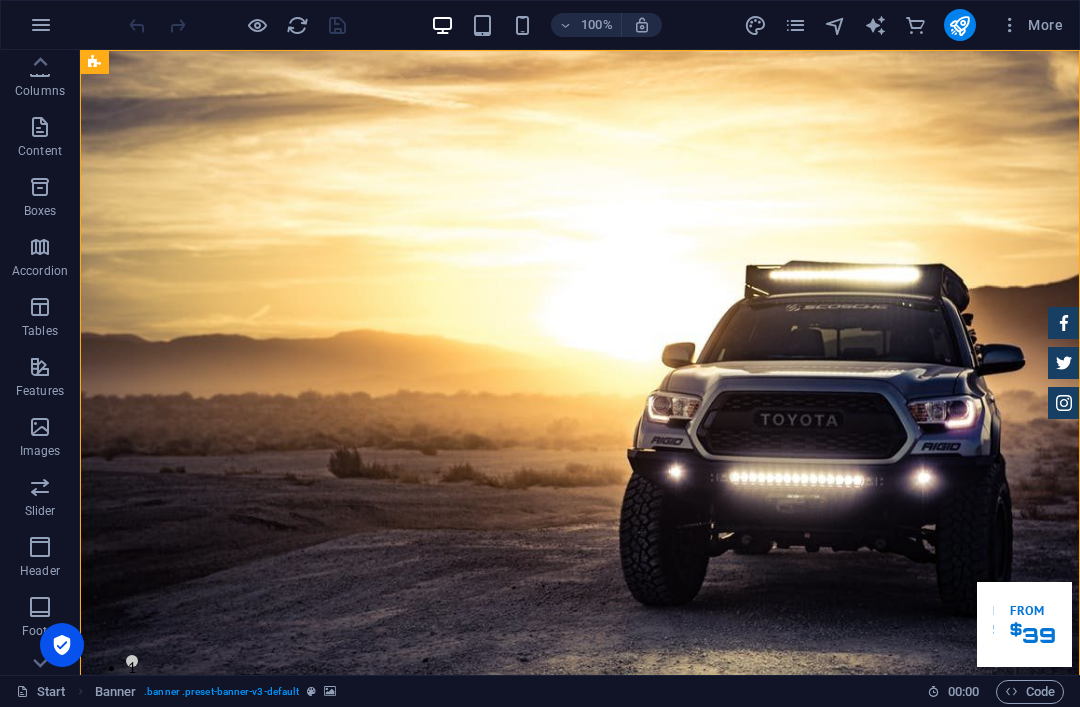 click at bounding box center [755, 25] 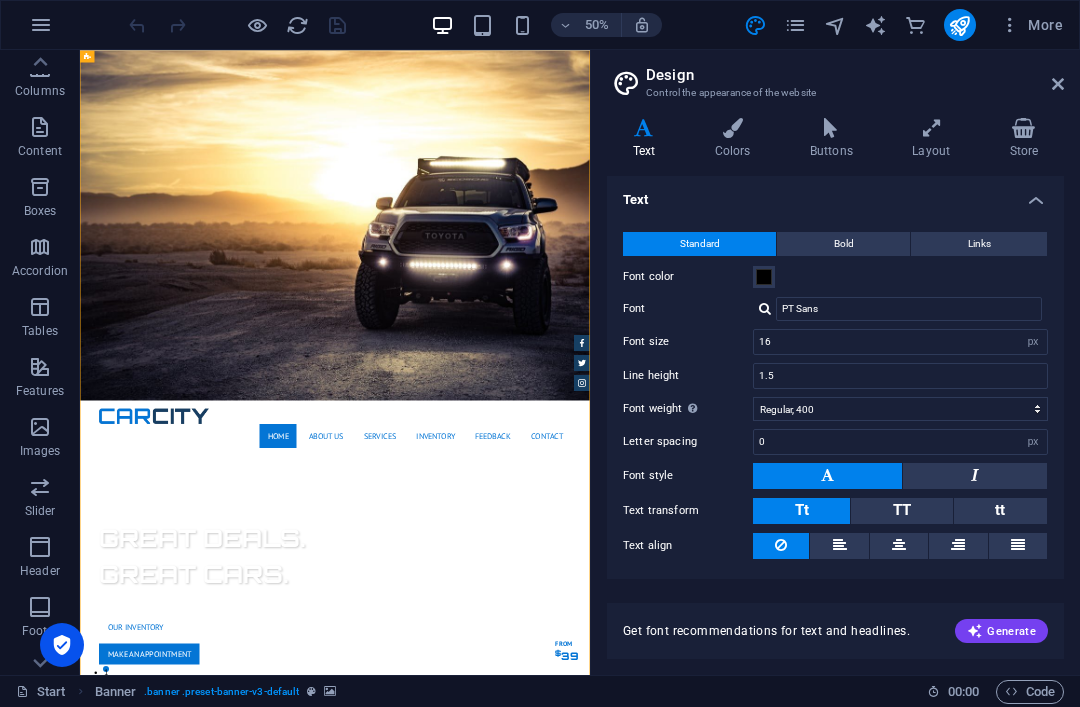 click at bounding box center [931, 128] 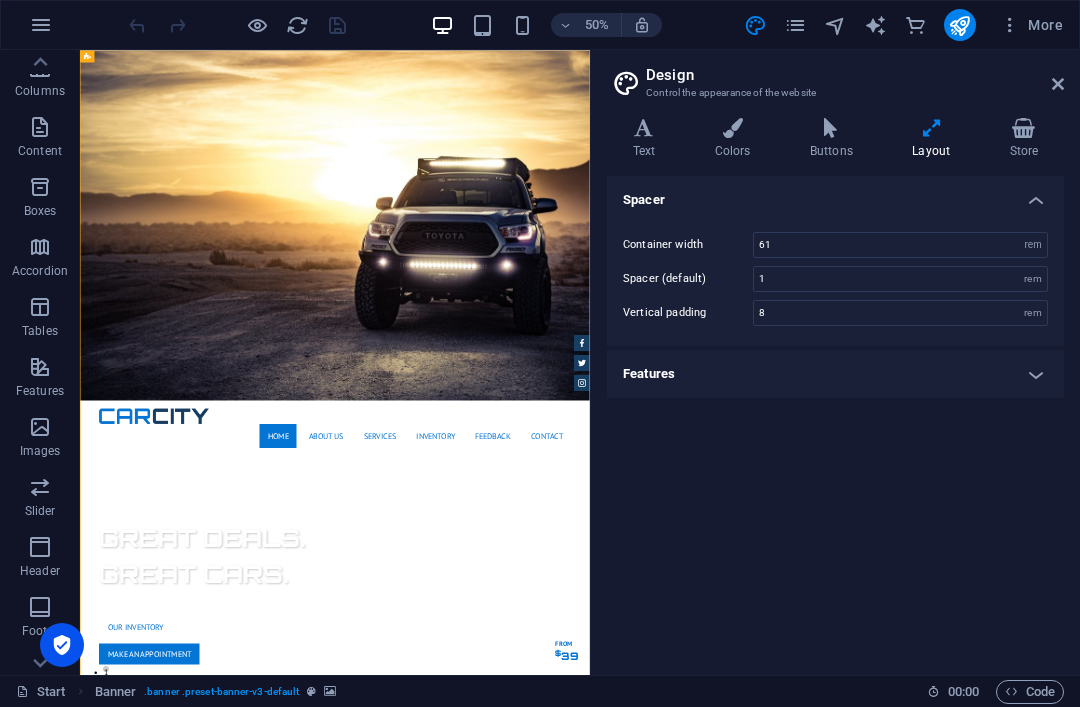click on "Store" at bounding box center [1024, 139] 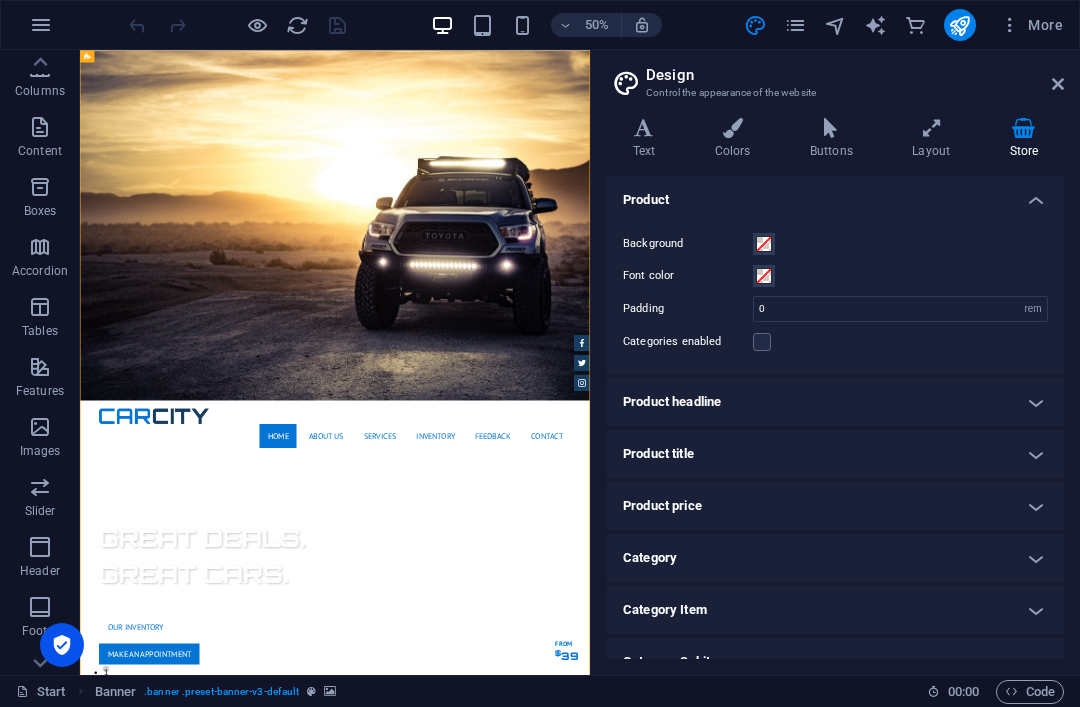 click on "Colors" at bounding box center [736, 139] 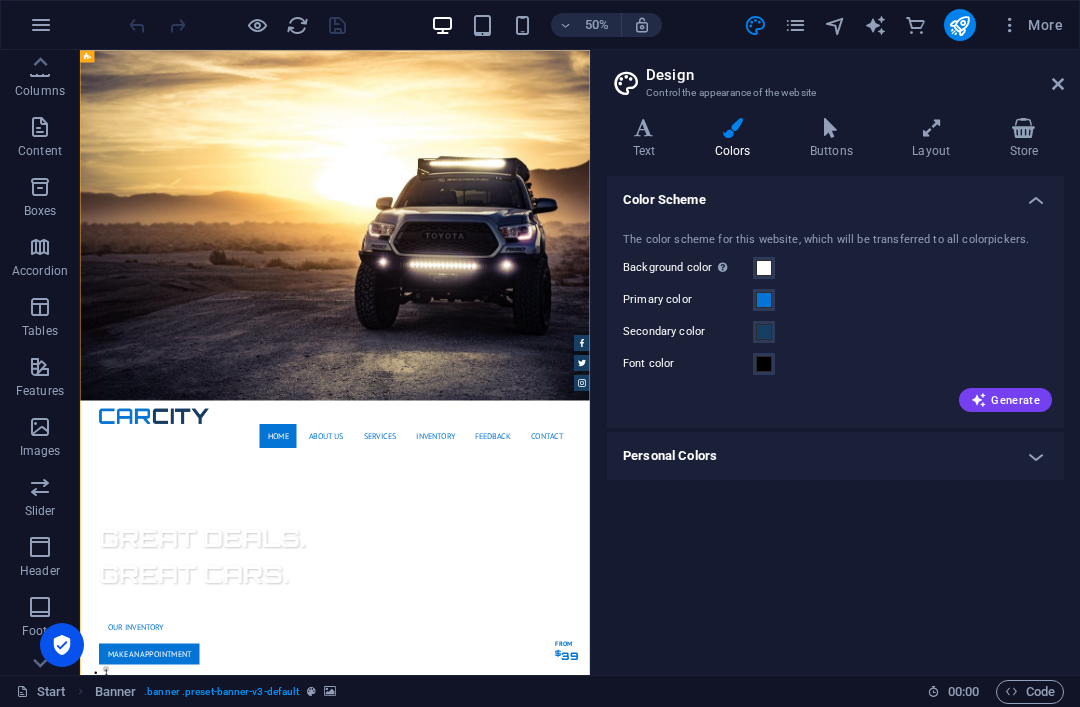 click on "Text" at bounding box center [648, 139] 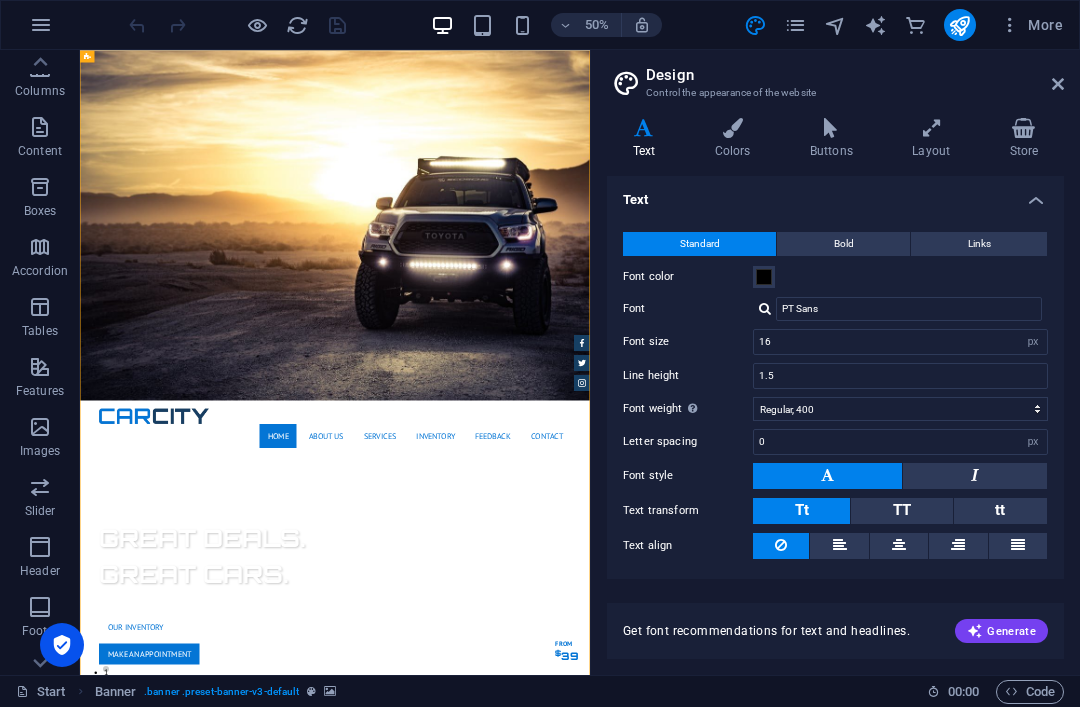 scroll, scrollTop: 0, scrollLeft: 0, axis: both 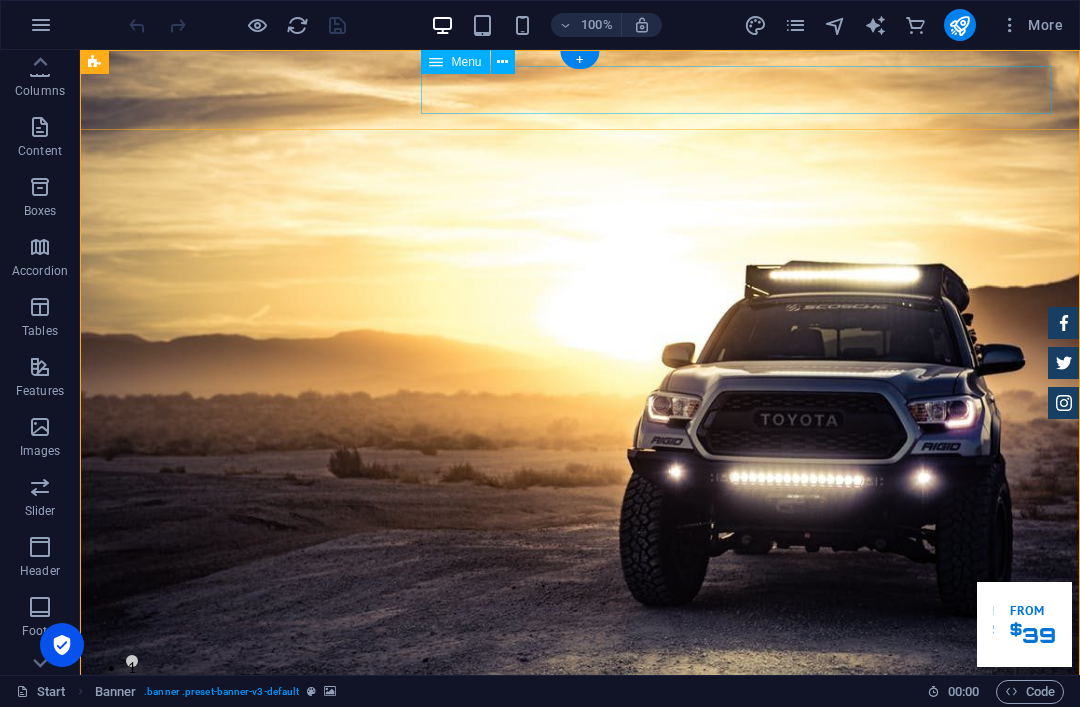 click on "Home About us Services Inventory Feedback Contact" at bounding box center (580, 820) 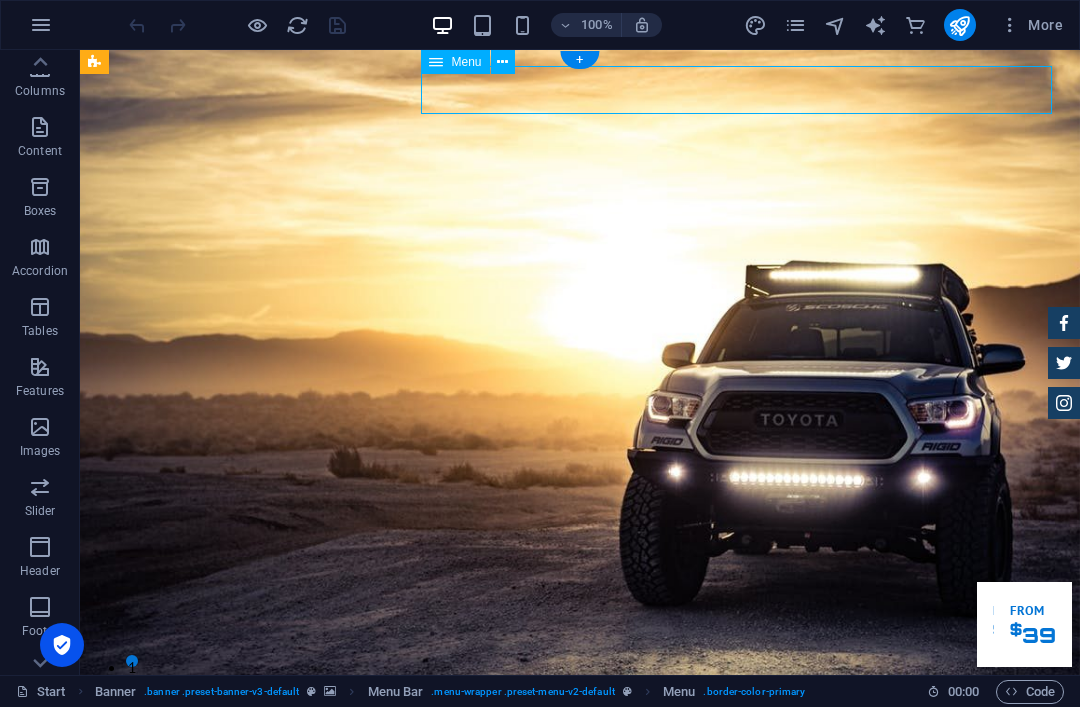 click on "Home About us Services Inventory Feedback Contact" at bounding box center (580, 820) 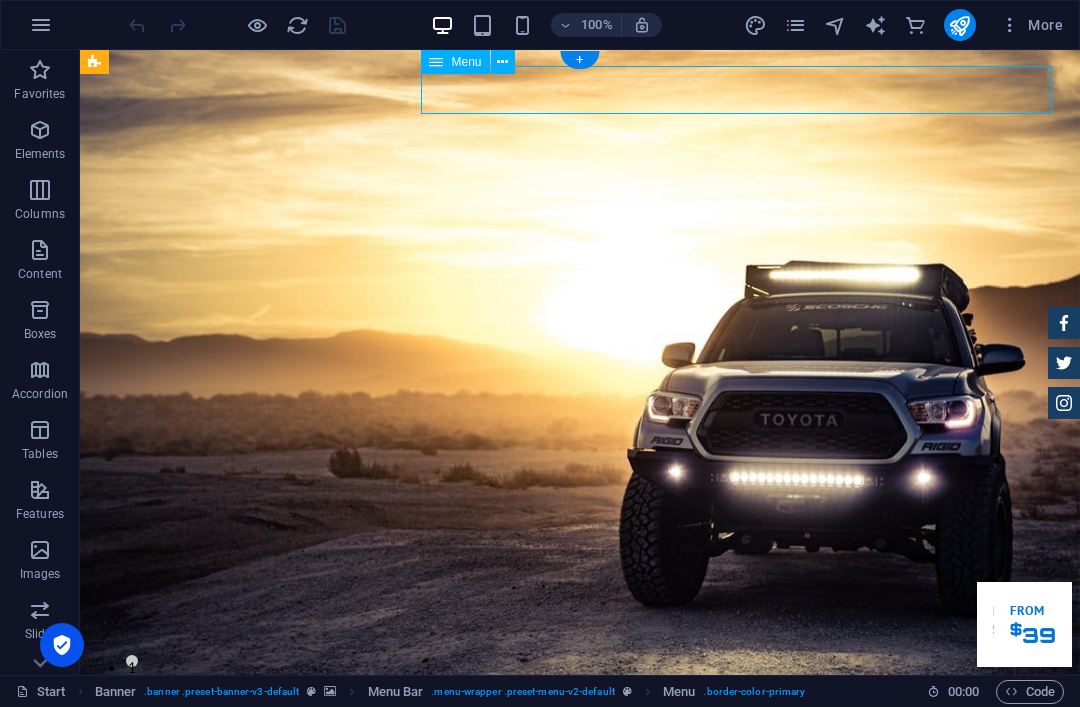scroll, scrollTop: 0, scrollLeft: 0, axis: both 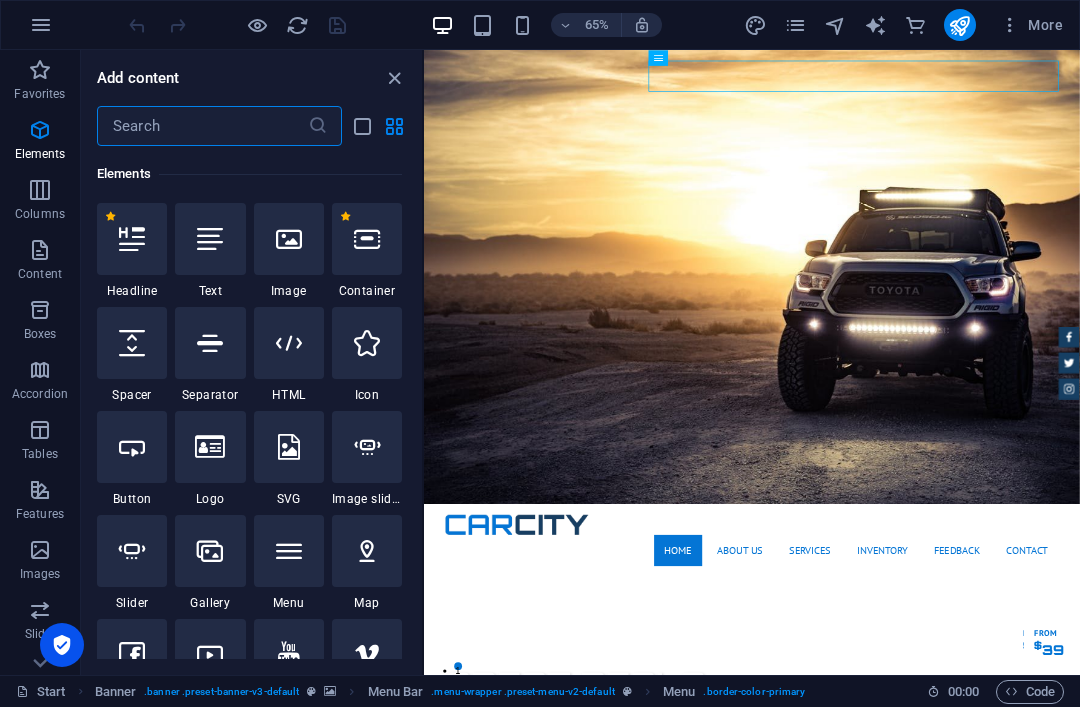 click at bounding box center [210, 447] 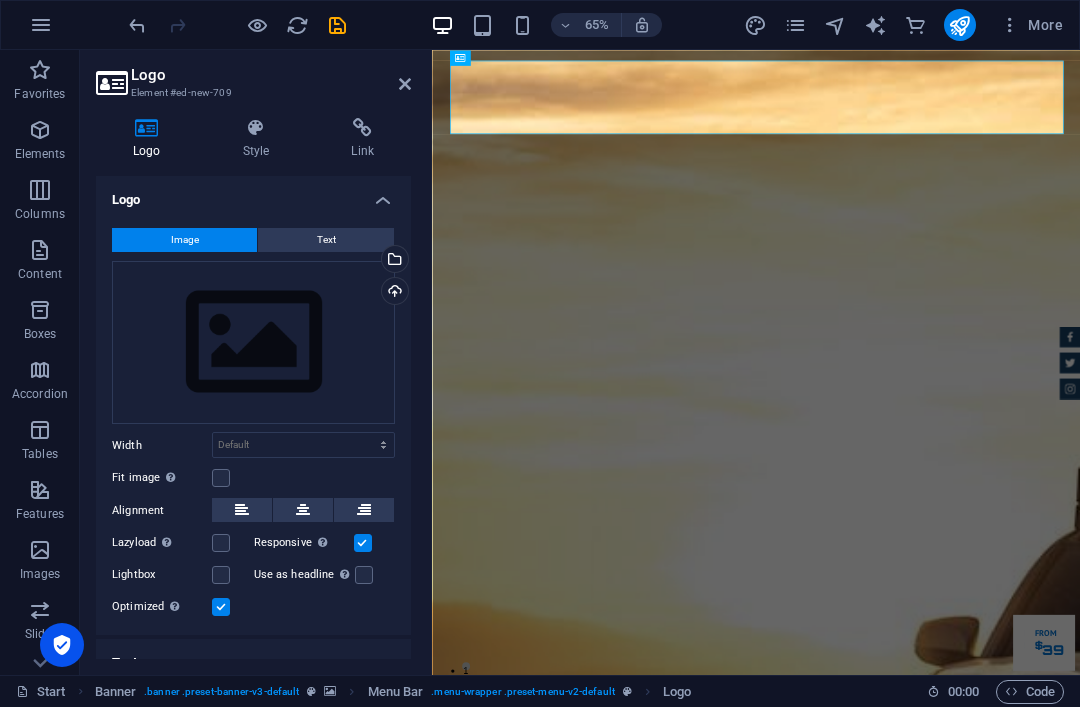 click at bounding box center (405, 84) 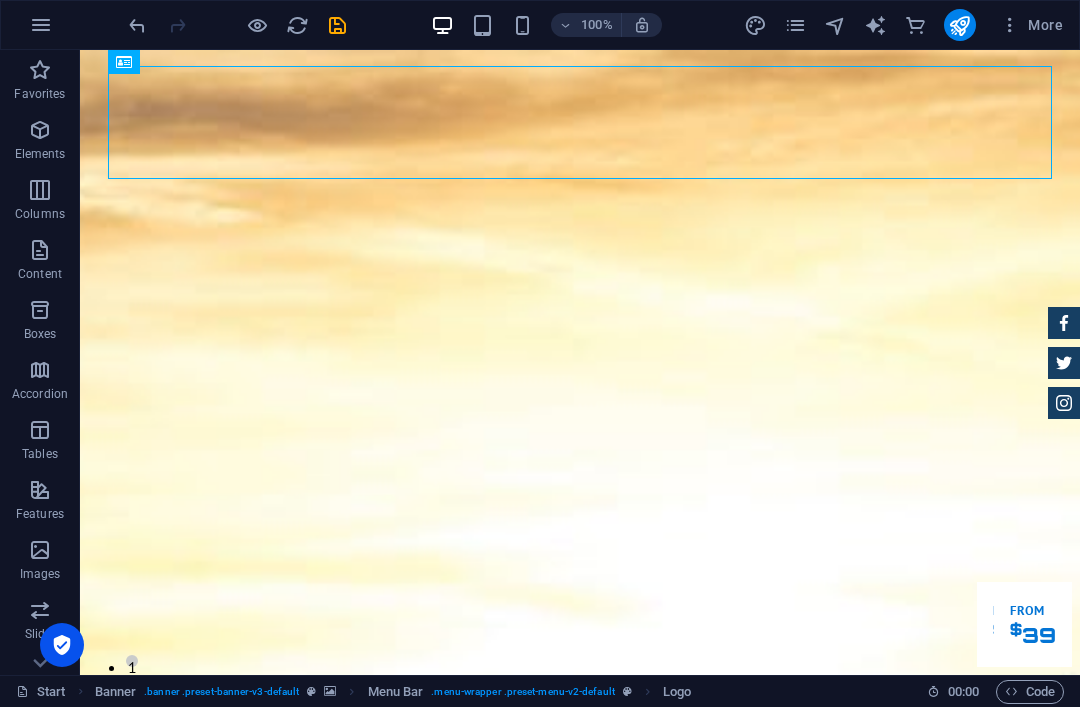 click at bounding box center [580, 2261] 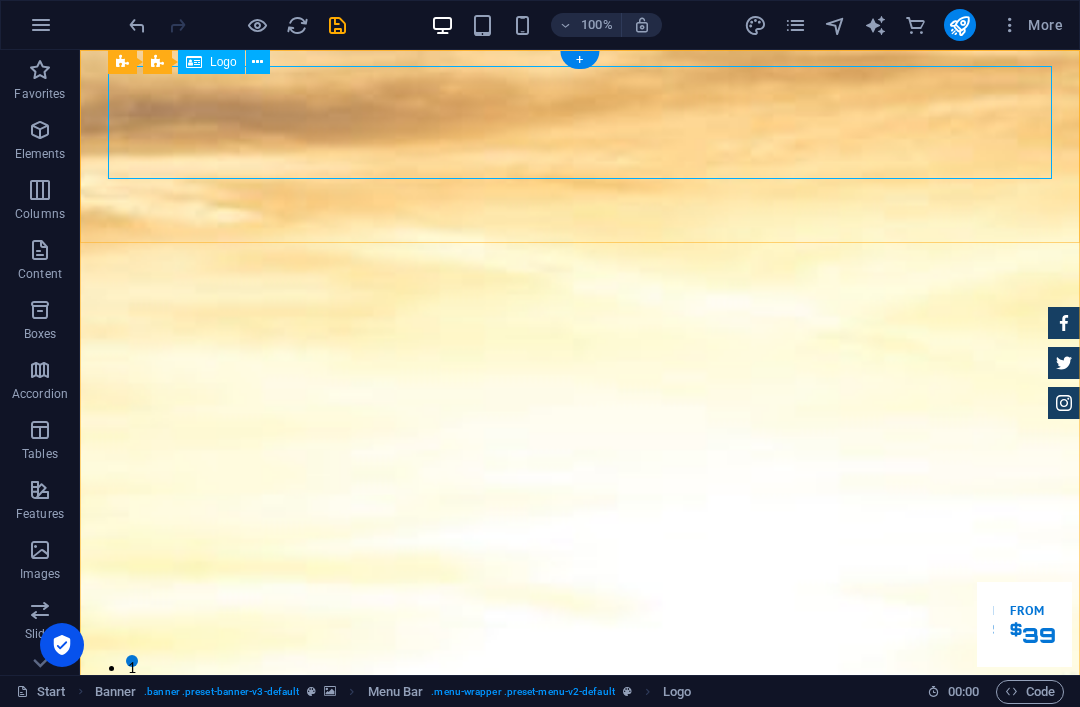 click at bounding box center [257, 62] 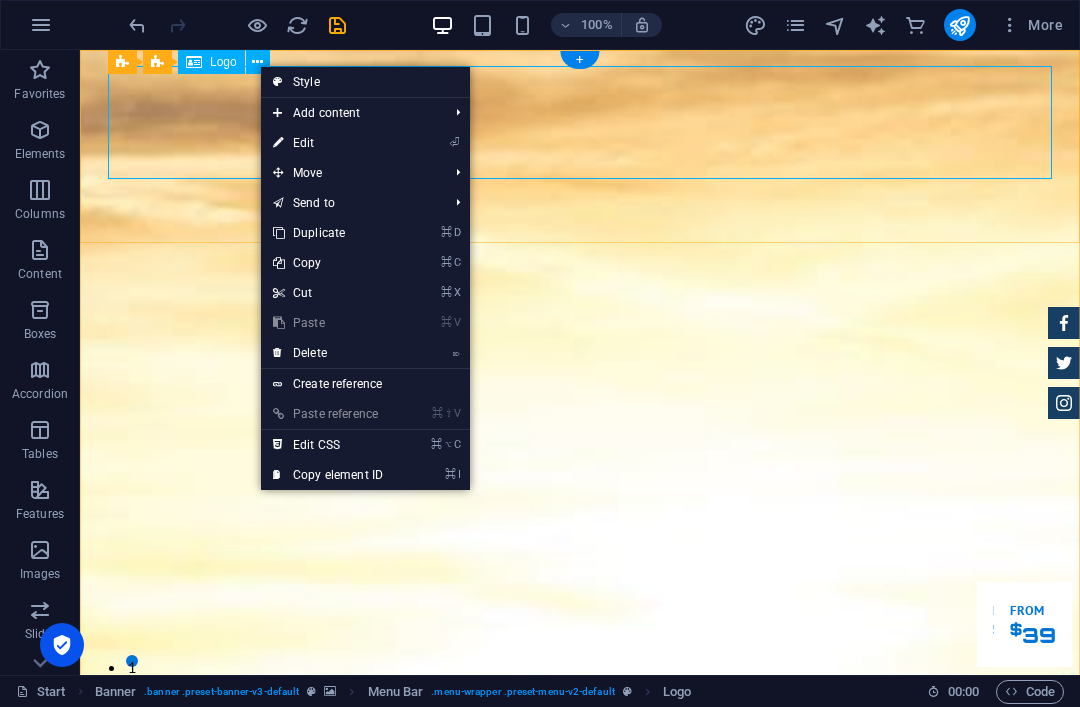 click on "⌦  Delete" at bounding box center [328, 353] 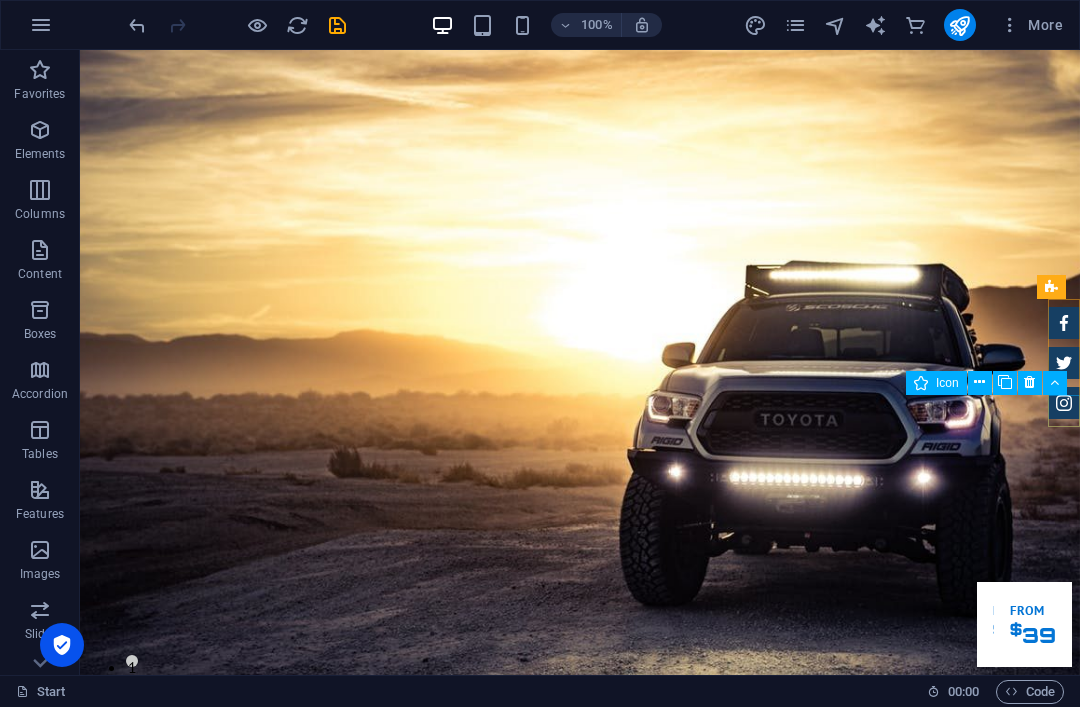 click at bounding box center [1064, 403] 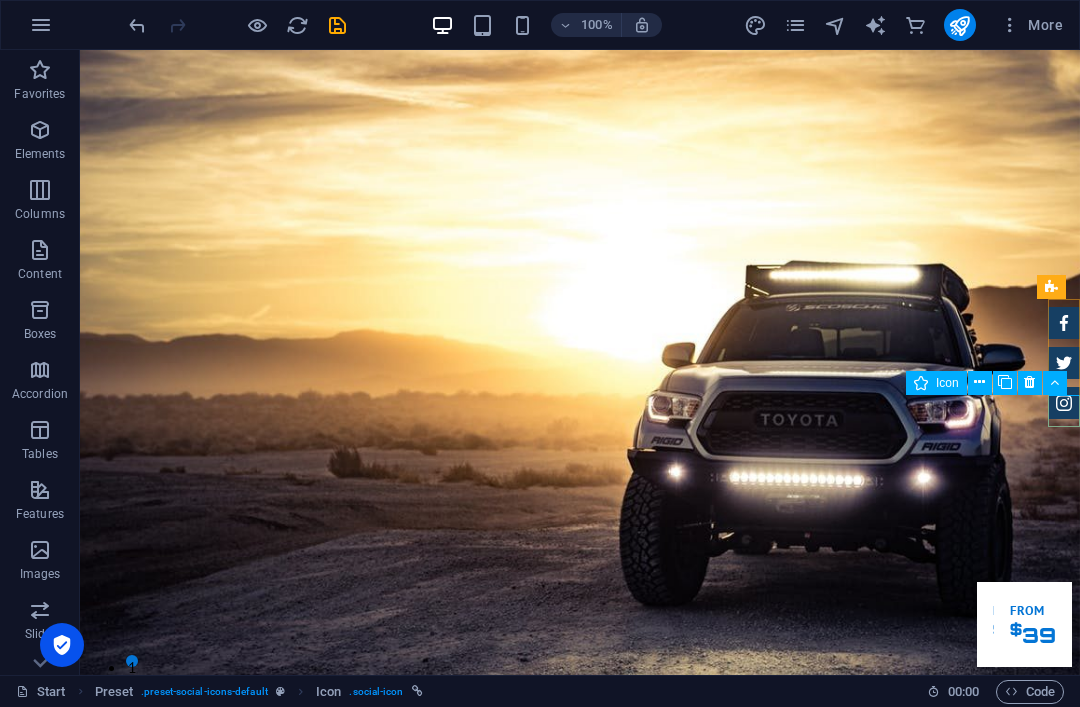 click at bounding box center (1064, 403) 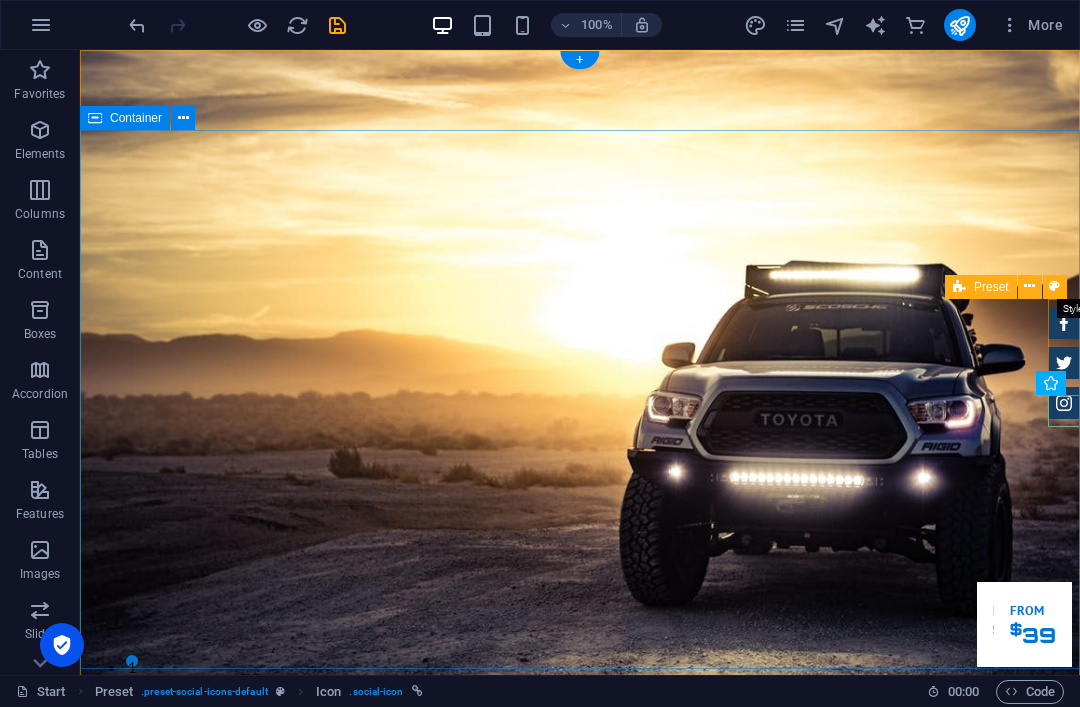 click at bounding box center (1029, 286) 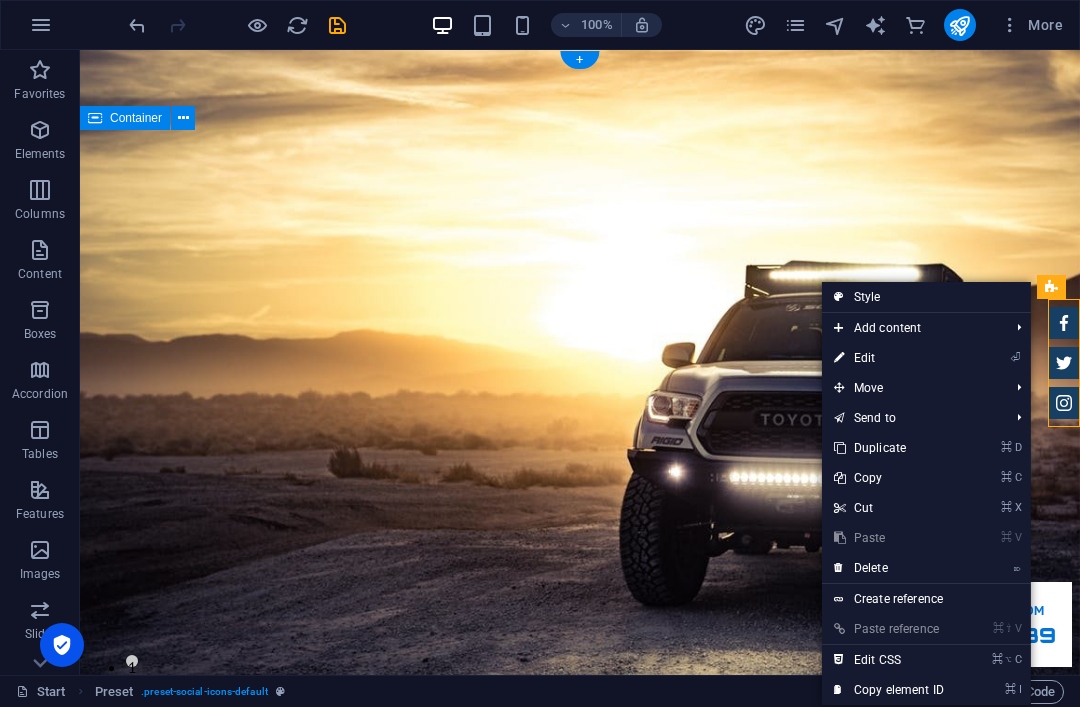 click on "⏎  Edit" at bounding box center (889, 358) 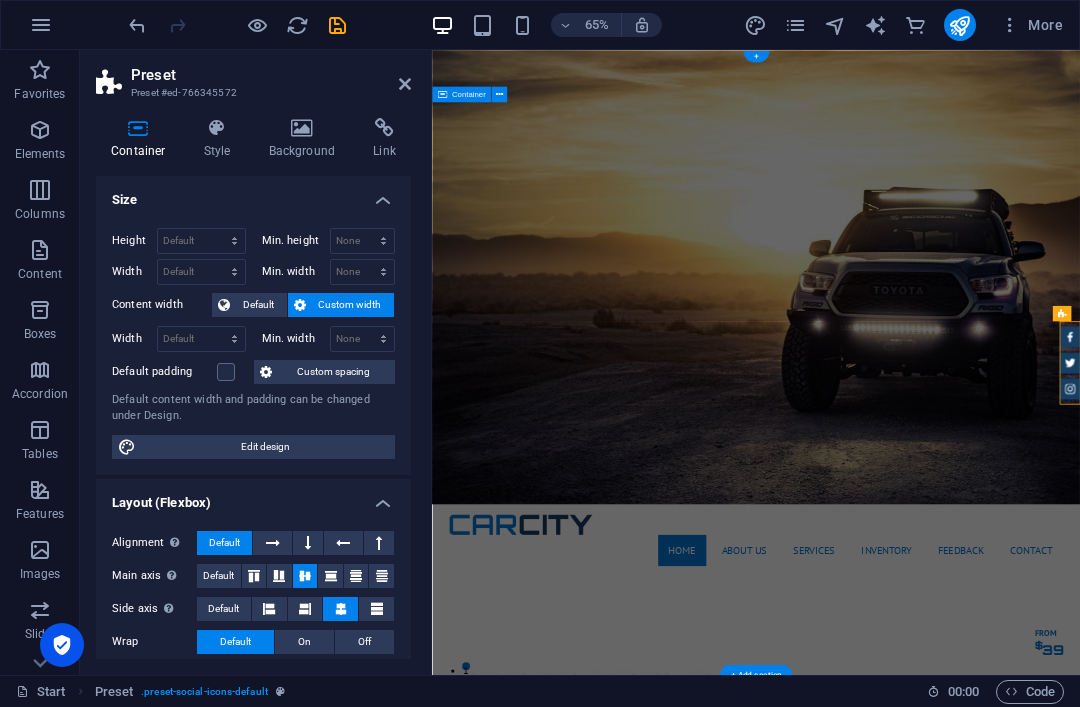 click on "GReat Deals. Great Cars. Lorem ipsum dolor sit amet, consetetur sadipscing elitr, sed diam nonumy eirmod tempor invidunt ut labore et dolore magna aliquyam erat.  Our Inventory   Make an appointment" at bounding box center (930, 1132) 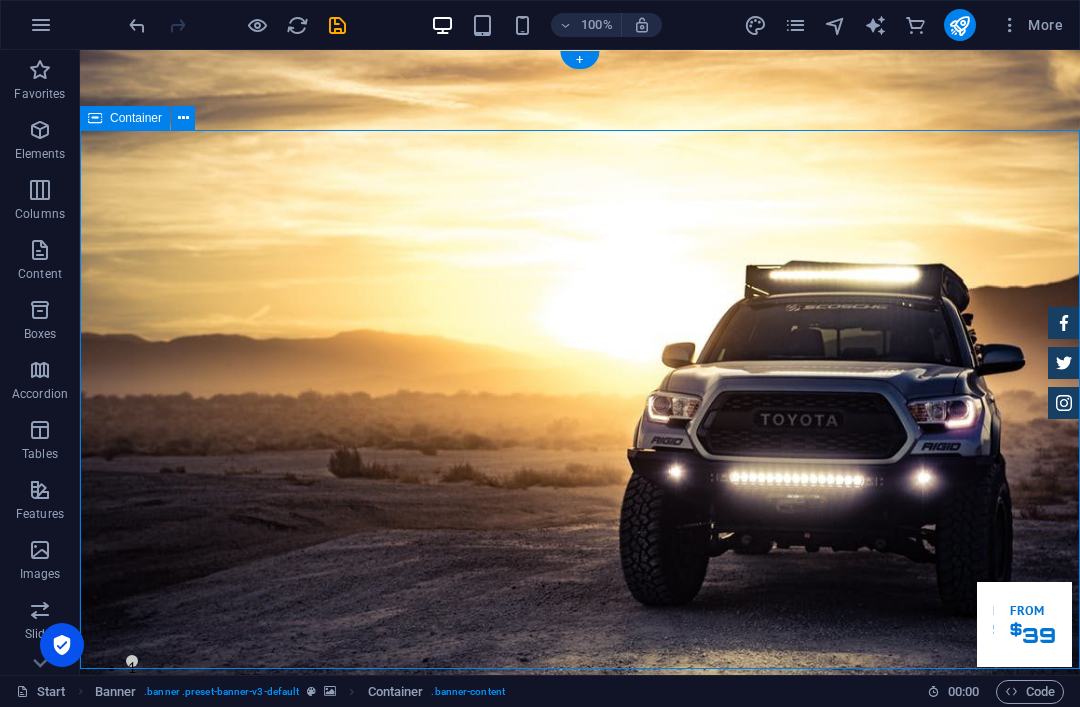 click at bounding box center [1010, 25] 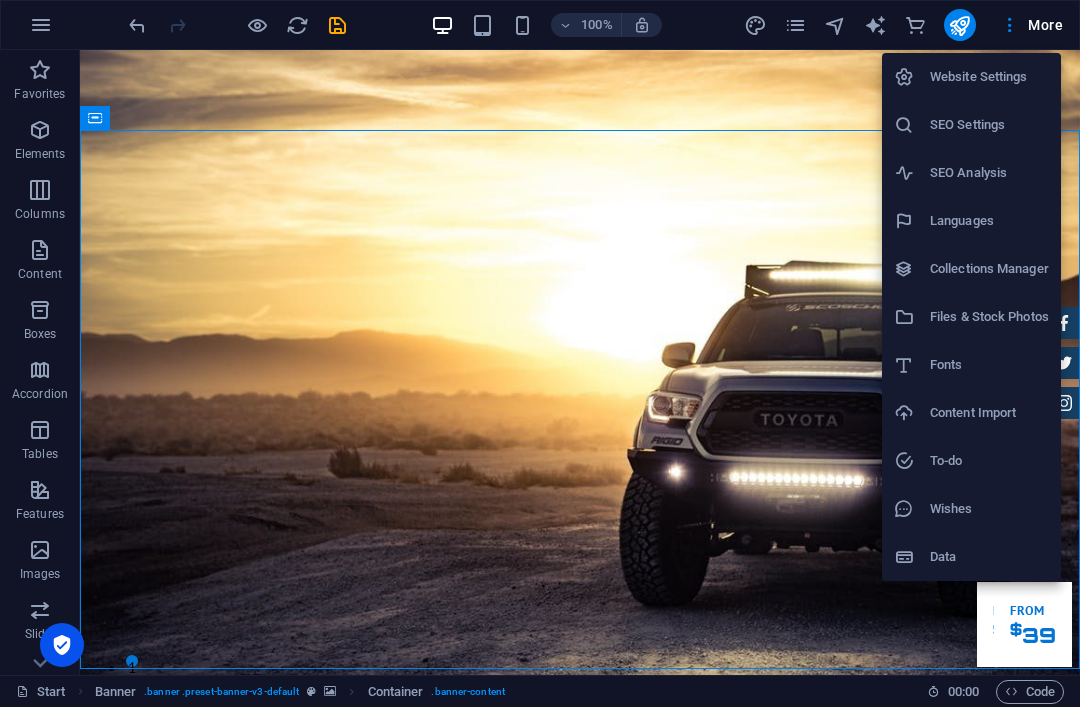 click on "Website Settings" at bounding box center (989, 77) 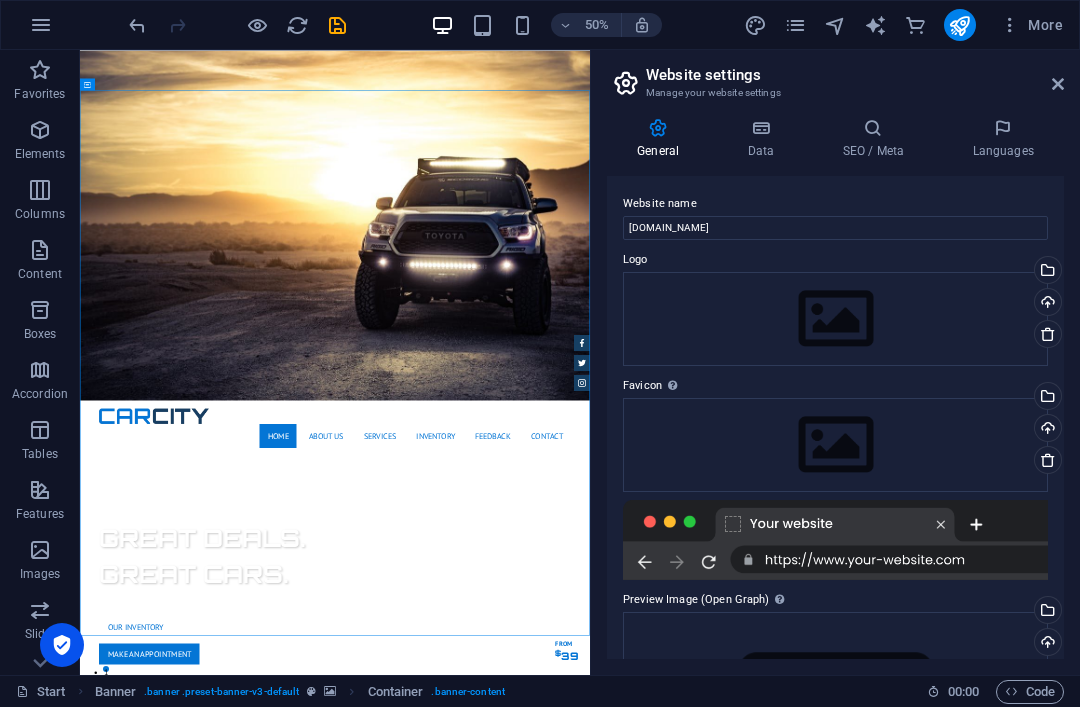 scroll, scrollTop: 0, scrollLeft: 0, axis: both 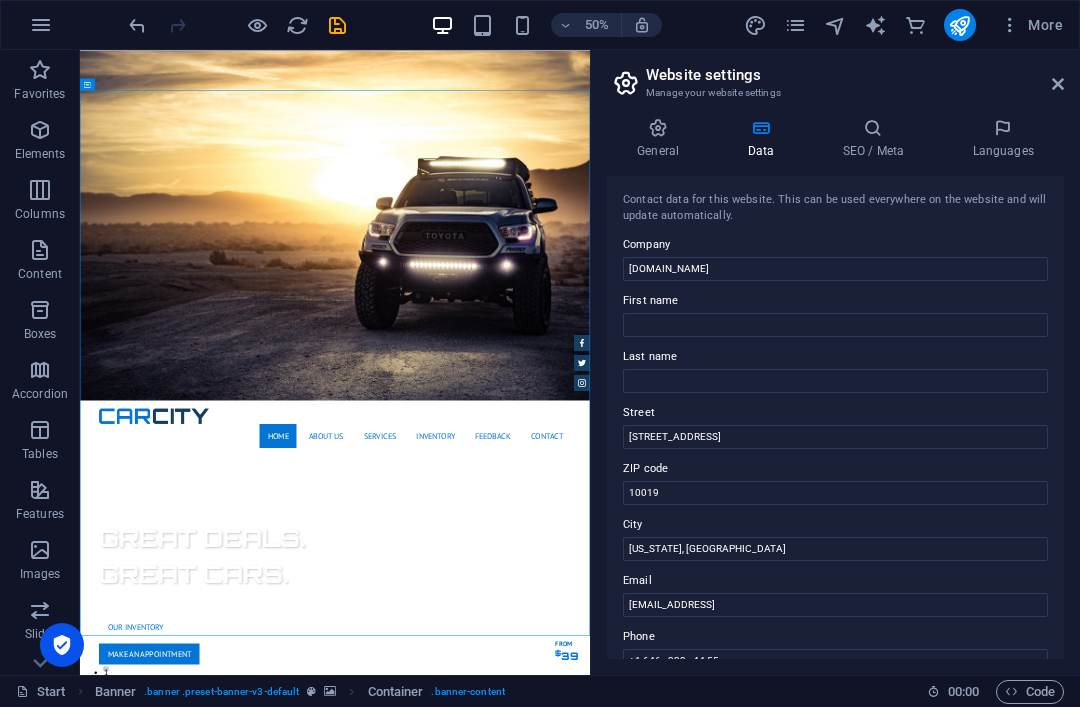 click on "SEO / Meta" at bounding box center (877, 139) 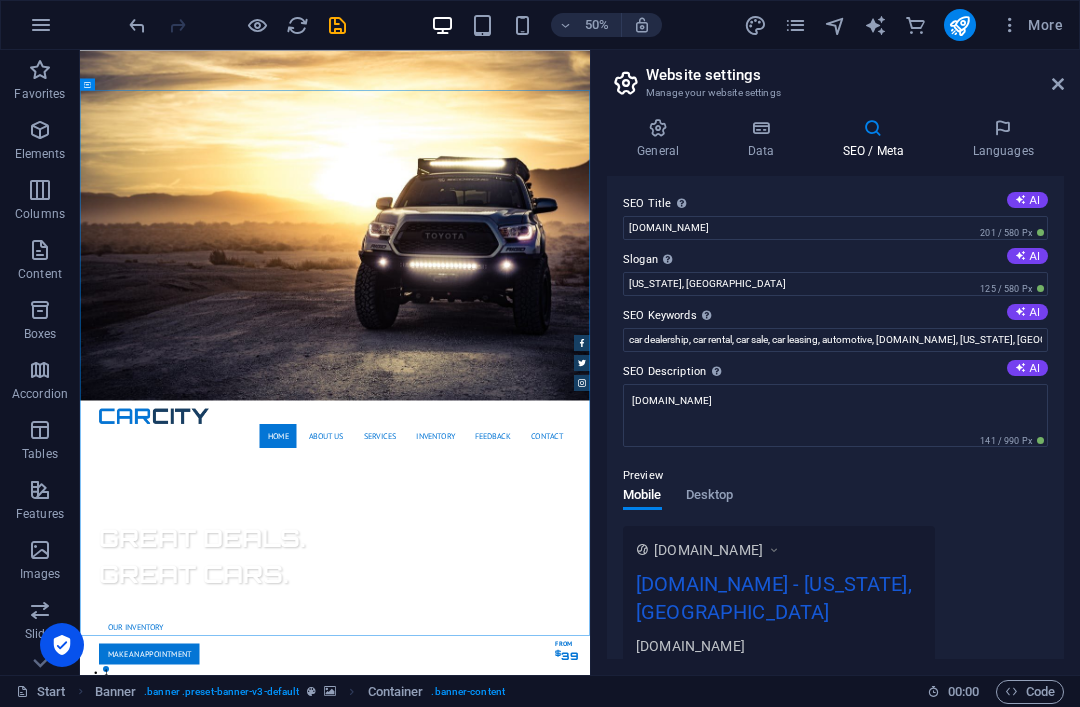 click on "Preview" at bounding box center (835, 476) 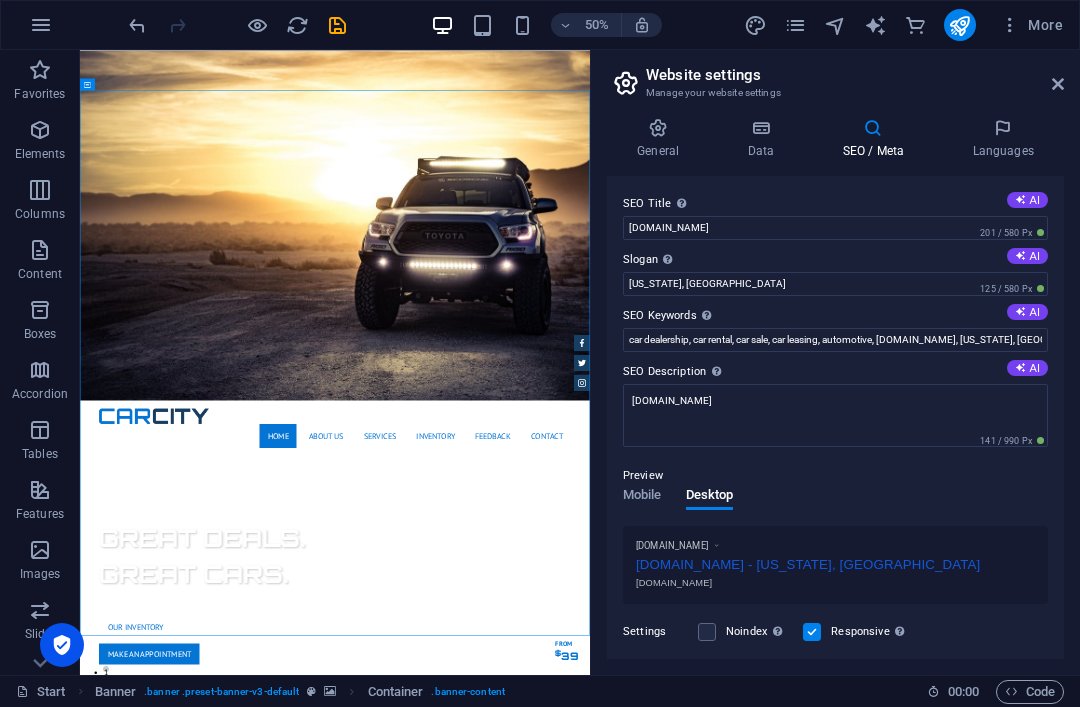 click at bounding box center [1003, 128] 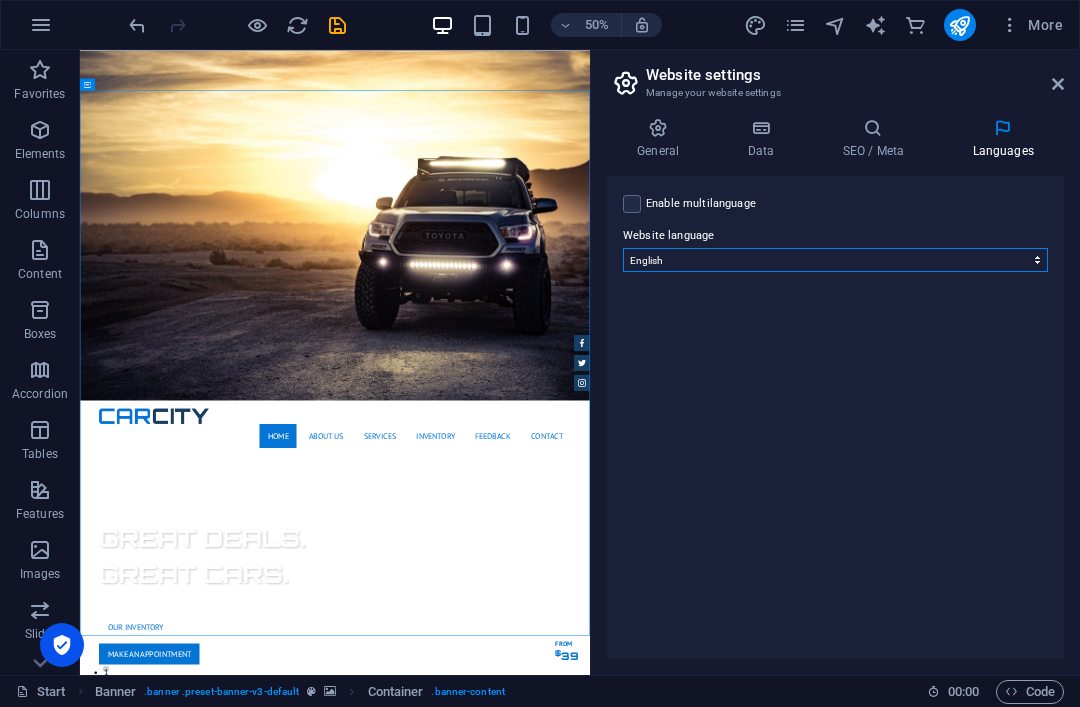 click on "Abkhazian Afar Afrikaans Akan Albanian Amharic Arabic Aragonese Armenian Assamese Avaric Avestan Aymara [GEOGRAPHIC_DATA]i Bambara Bashkir Basque Belarusian Bengali Bihari languages Bislama Bokmål [GEOGRAPHIC_DATA]an Breton Bulgarian Burmese Catalan Central Khmer Chamorro Chechen Chinese Church Slavic Chuvash Cornish Corsican Cree Croatian Czech Danish Dutch Dzongkha English Esperanto Estonian Ewe Faroese Farsi (Persian) [GEOGRAPHIC_DATA]an Finnish French Fulah Gaelic Galician Ganda Georgian German Greek Greenlandic Guaraní Gujarati [GEOGRAPHIC_DATA]an Creole Hausa Hebrew Herero Hindi Hiri Motu Hungarian Icelandic Ido Igbo Indonesian Interlingua Interlingue Inuktitut Inupiaq Irish Italian Japanese Javanese Kannada Kanuri Kashmiri Kazakh Kikuyu Kinyarwanda Komi Kongo Korean Kurdish Kwanyama Kyrgyz Lao [GEOGRAPHIC_DATA] Latvian Limburgish Lingala Lithuanian Luba-[GEOGRAPHIC_DATA] [GEOGRAPHIC_DATA] Macedonian Malagasy Malay Malayalam Maldivian Maltese Manx Maori Marathi Marshallese Mongolian Nauru Navajo Ndonga Nepali [GEOGRAPHIC_DATA] Northern Sami Norwegian Norwegian Nynorsk Nuosu" at bounding box center [835, 260] 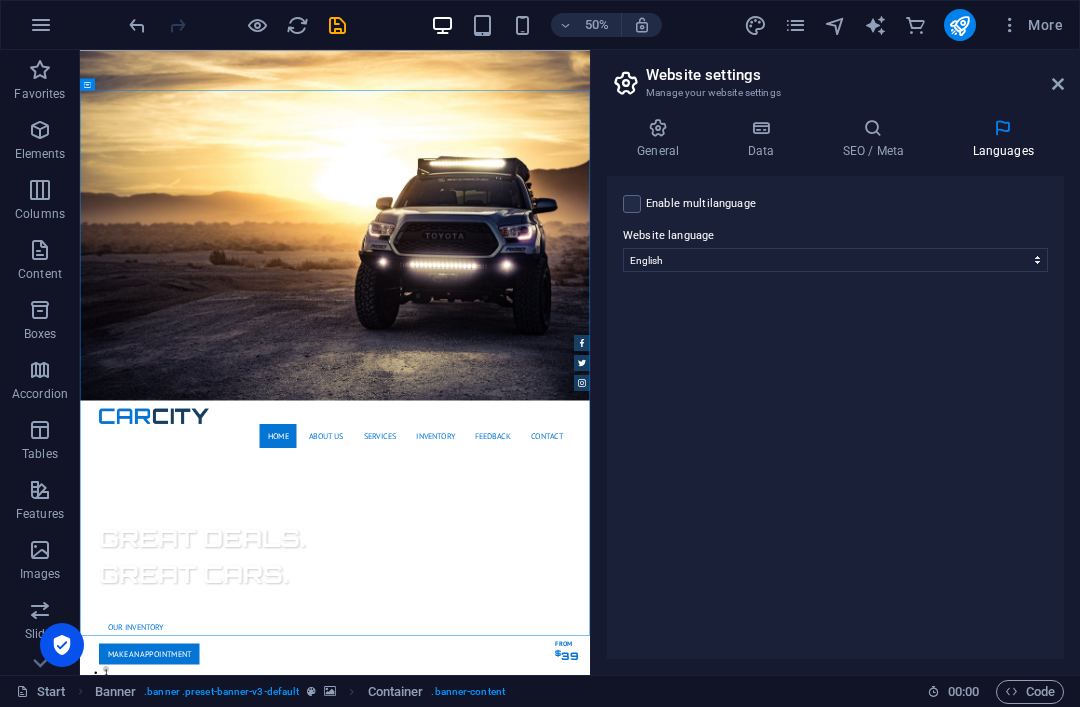 click at bounding box center [632, 204] 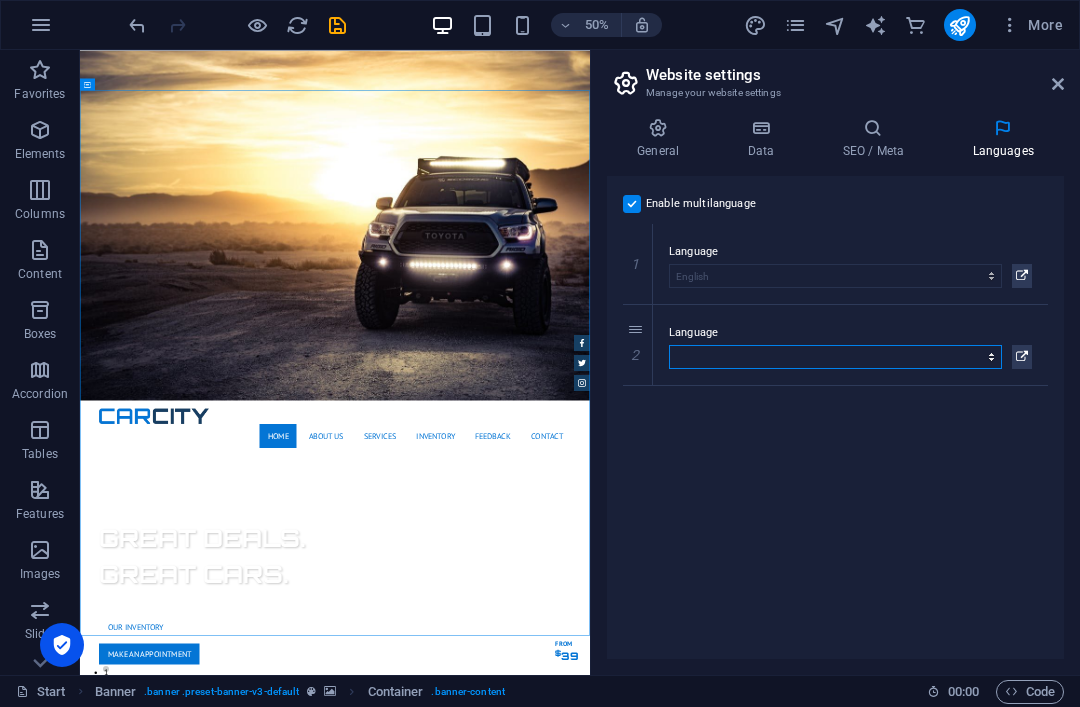 click on "Abkhazian Afar Afrikaans Akan Albanian Amharic Arabic Aragonese Armenian Assamese Avaric Avestan Aymara [GEOGRAPHIC_DATA]i Bambara Bashkir Basque Belarusian Bengali Bihari languages Bislama Bokmål [GEOGRAPHIC_DATA]an Breton Bulgarian Burmese Catalan Central Khmer Chamorro Chechen Chinese Church Slavic Chuvash Cornish Corsican Cree Croatian Czech Danish Dutch Dzongkha English Esperanto Estonian Ewe Faroese Farsi (Persian) [GEOGRAPHIC_DATA]an Finnish French Fulah Gaelic Galician Ganda Georgian German Greek Greenlandic Guaraní Gujarati [GEOGRAPHIC_DATA]an Creole Hausa Hebrew Herero Hindi Hiri Motu Hungarian Icelandic Ido Igbo Indonesian Interlingua Interlingue Inuktitut Inupiaq Irish Italian Japanese Javanese Kannada Kanuri Kashmiri Kazakh Kikuyu Kinyarwanda Komi Kongo Korean Kurdish Kwanyama Kyrgyz Lao [GEOGRAPHIC_DATA] Latvian Limburgish Lingala Lithuanian Luba-[GEOGRAPHIC_DATA] [GEOGRAPHIC_DATA] Macedonian Malagasy Malay Malayalam Maldivian Maltese Manx Maori Marathi Marshallese Mongolian Nauru Navajo Ndonga Nepali [GEOGRAPHIC_DATA] Northern Sami Norwegian Norwegian Nynorsk Nuosu" at bounding box center [835, 357] 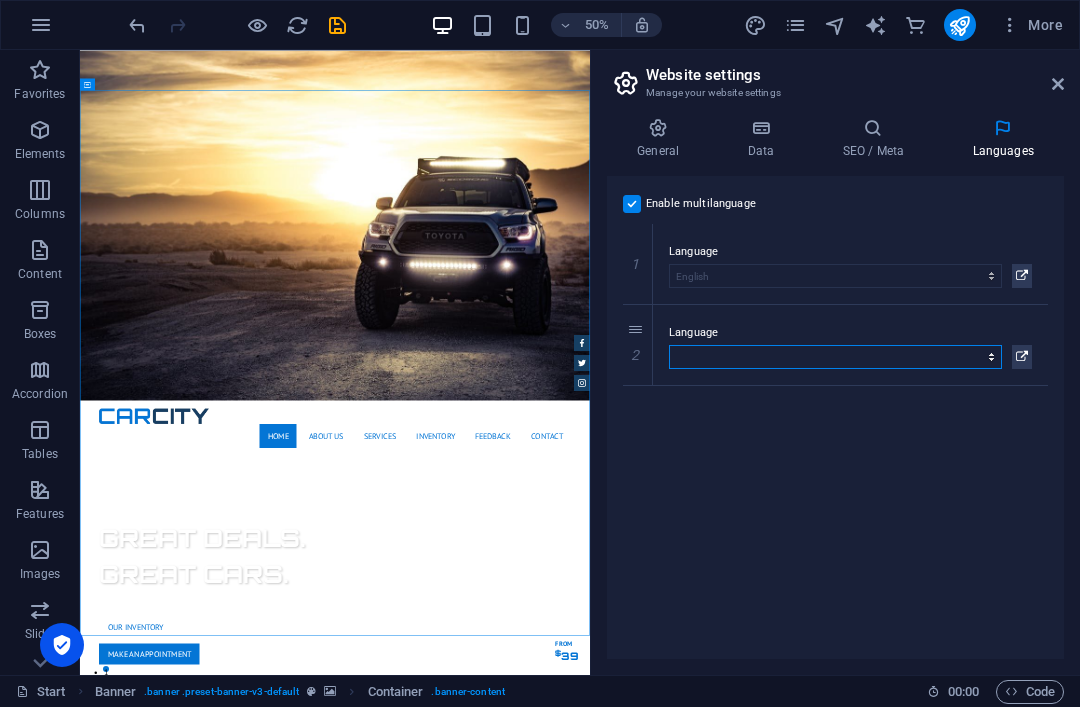 select on "70" 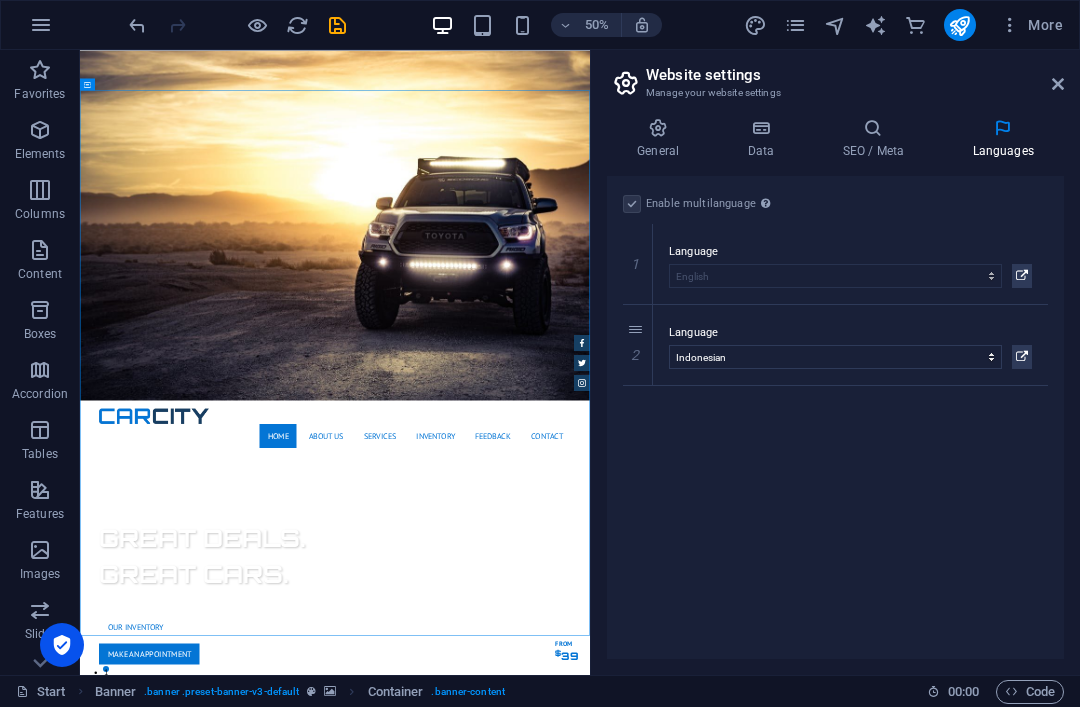 click on "Enable multilanguage To disable multilanguage delete all languages until only one language remains. Website language Abkhazian Afar Afrikaans Akan Albanian Amharic Arabic Aragonese Armenian Assamese Avaric Avestan Aymara Azerbaijani Bambara Bashkir Basque Belarusian Bengali Bihari languages Bislama Bokmål Bosnian Breton Bulgarian Burmese Catalan Central Khmer Chamorro Chechen Chinese Church Slavic Chuvash Cornish Corsican Cree Croatian Czech Danish Dutch Dzongkha English Esperanto Estonian Ewe Faroese Farsi (Persian) Fijian Finnish French Fulah Gaelic Galician Ganda Georgian German Greek Greenlandic Guaraní Gujarati Haitian Creole Hausa Hebrew Herero Hindi Hiri Motu Hungarian Icelandic Ido Igbo Indonesian Interlingua Interlingue Inuktitut Inupiaq Irish Italian Japanese Javanese Kannada Kanuri Kashmiri Kazakh Kikuyu Kinyarwanda Komi Kongo Korean Kurdish Kwanyama Kyrgyz Lao Latin Latvian Limburgish Lingala Lithuanian Luba-Katanga Luxembourgish Macedonian Malagasy Malay Malayalam Maldivian Maltese Manx Maori 1" at bounding box center [835, 417] 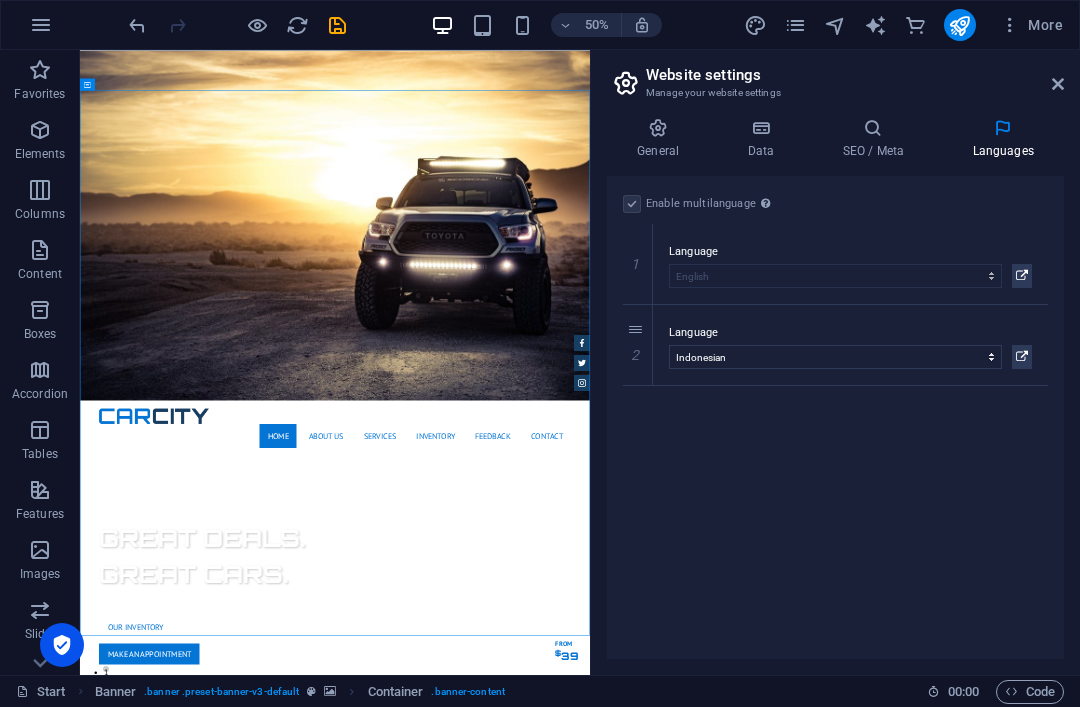 click at bounding box center (873, 128) 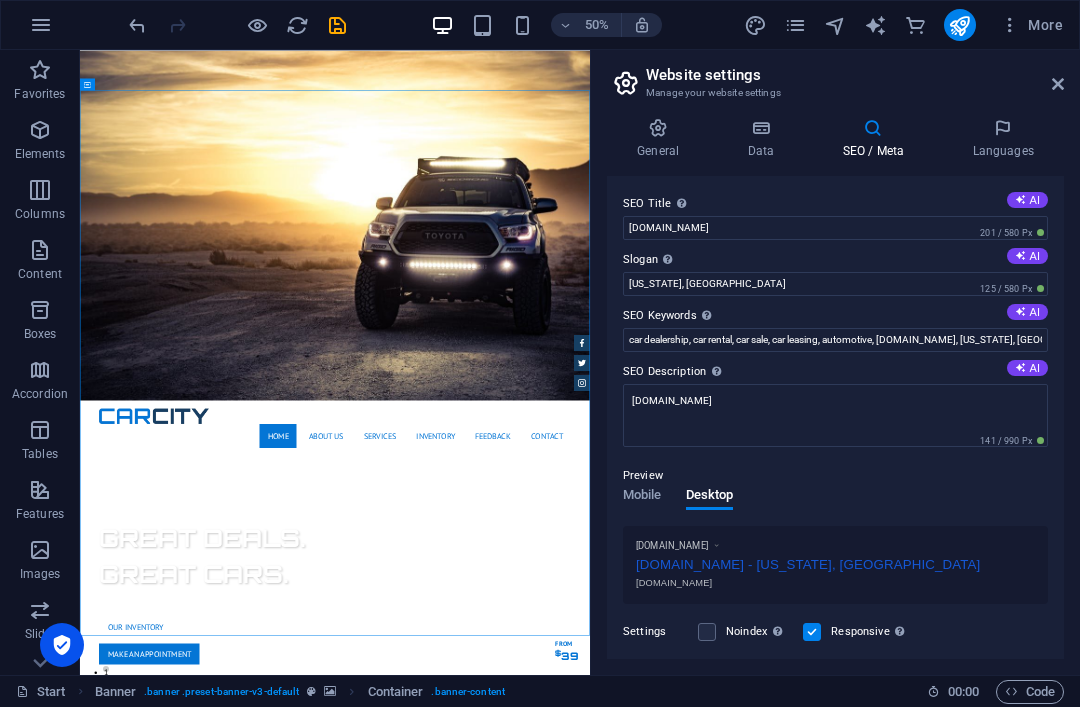 click on "Languages" at bounding box center [1003, 139] 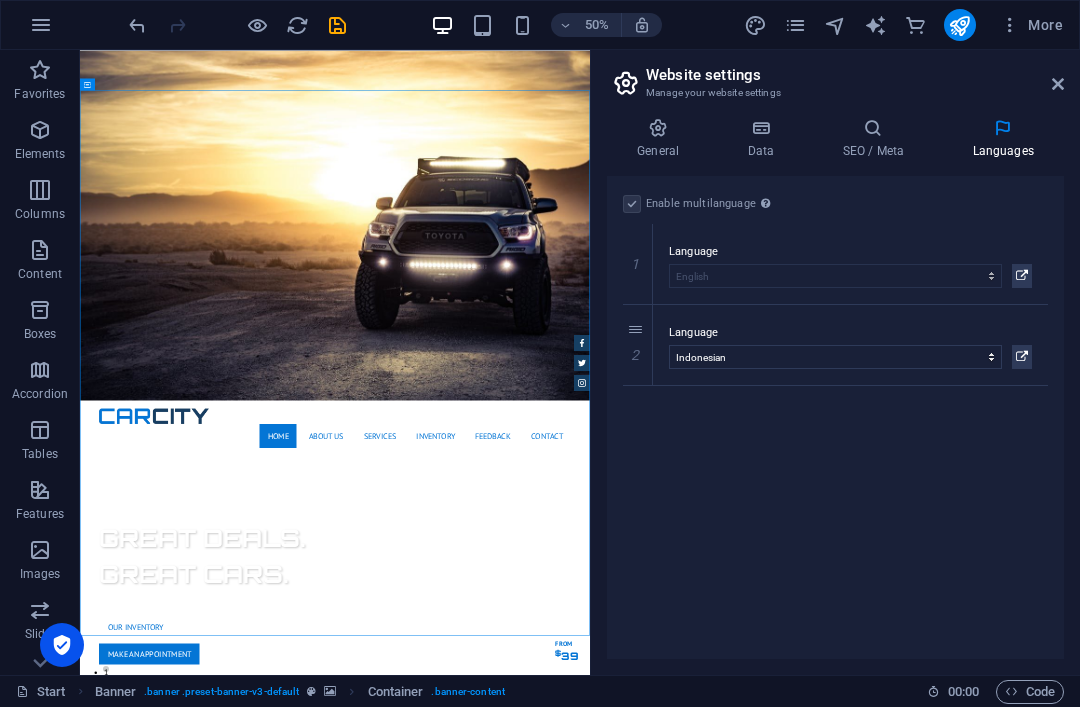 click at bounding box center [873, 128] 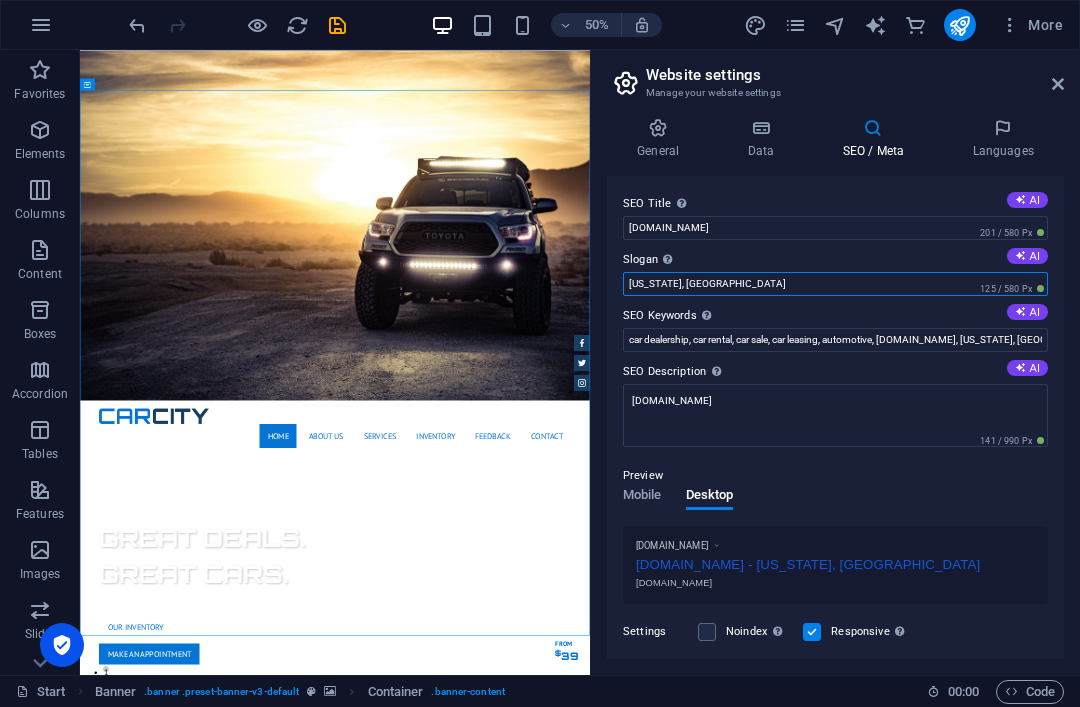 click on "[US_STATE], [GEOGRAPHIC_DATA]" at bounding box center (835, 284) 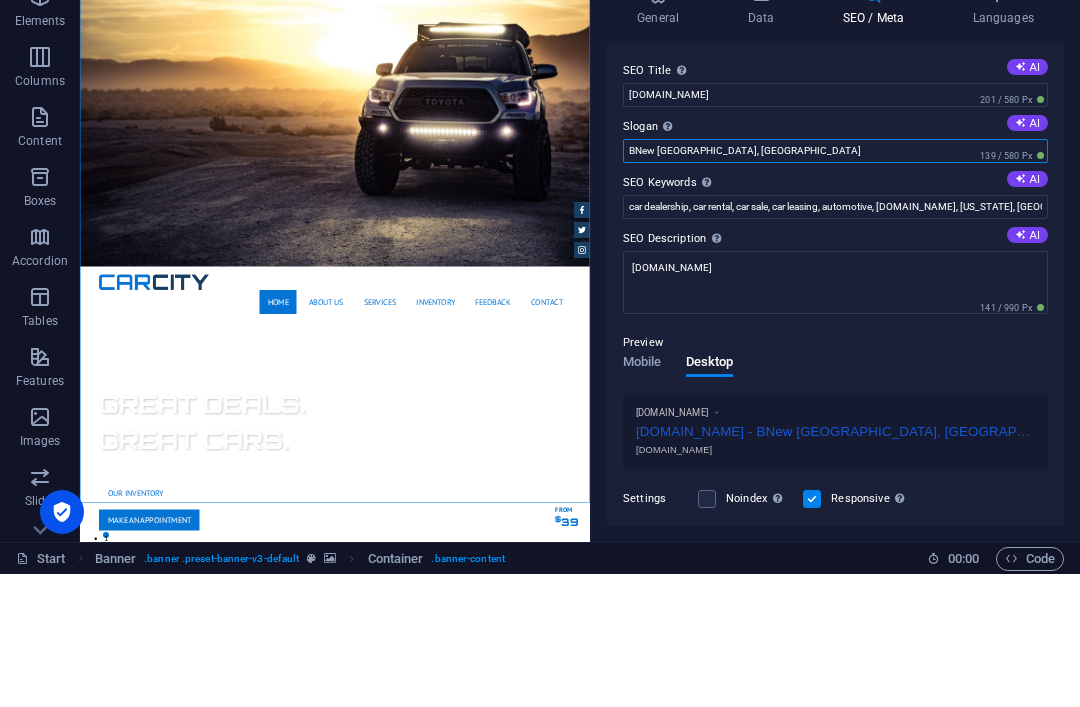 click on "BNew [GEOGRAPHIC_DATA], [GEOGRAPHIC_DATA]" at bounding box center [835, 284] 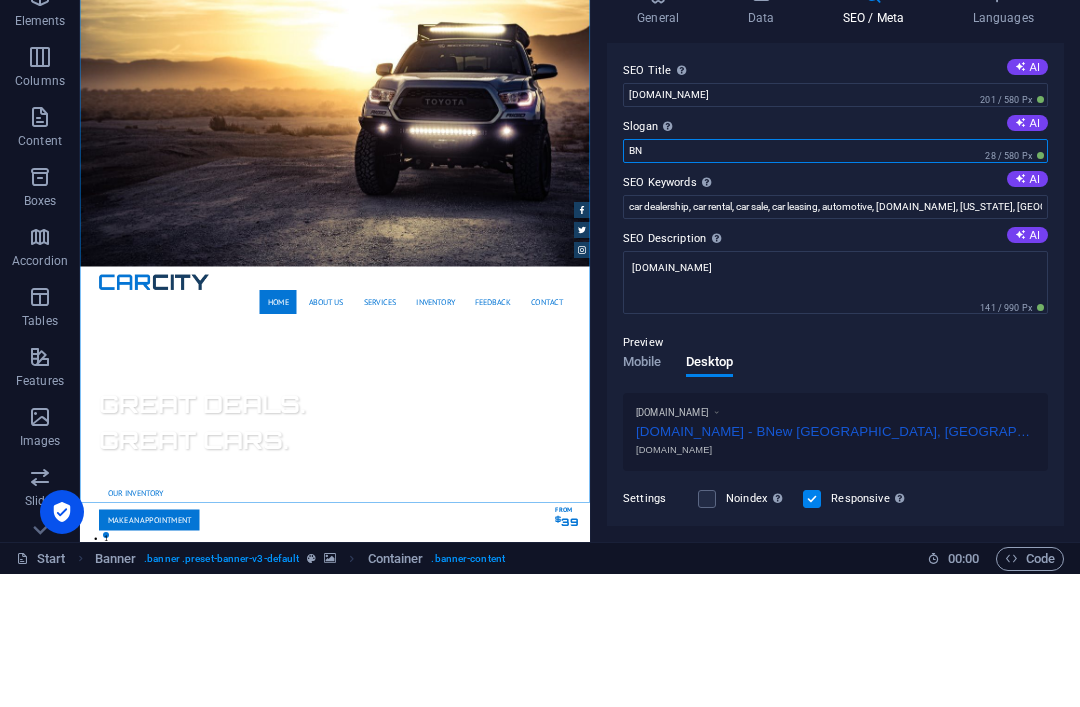 type on "B" 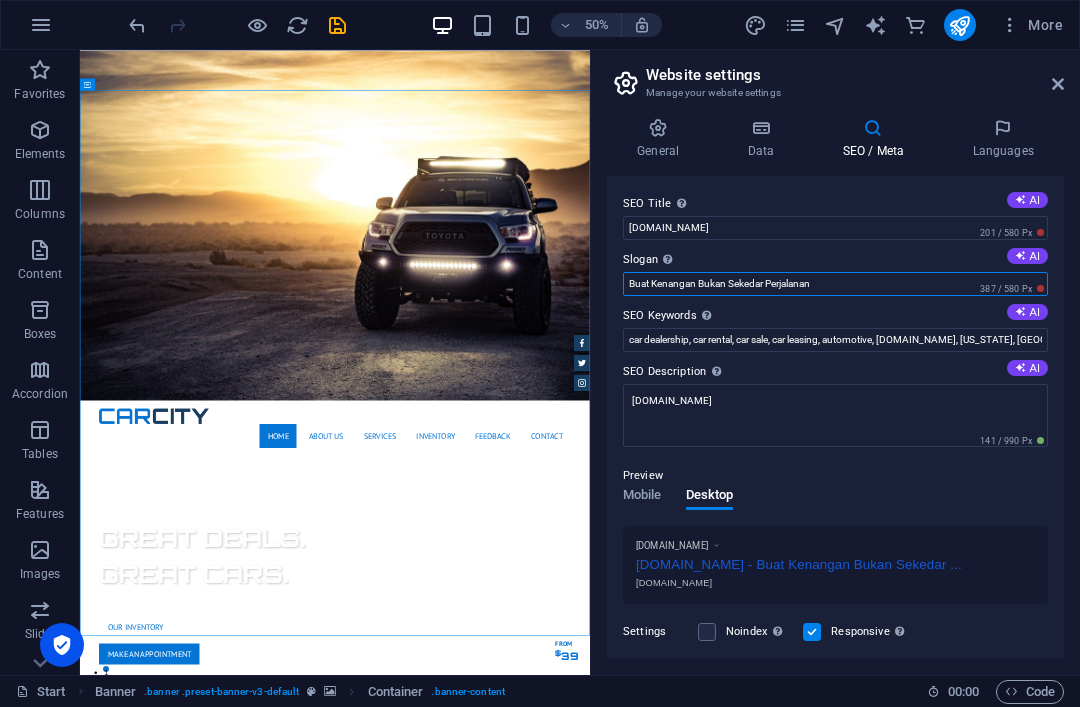 type on "Buat Kenangan Bukan Sekedar Perjalanan" 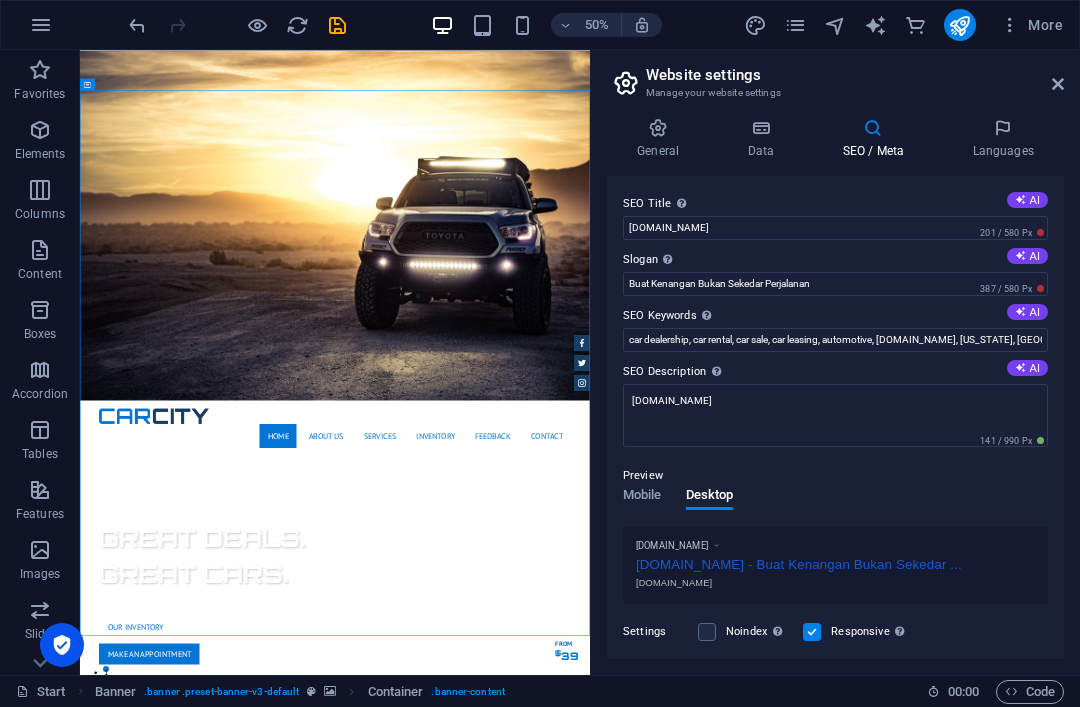 click on "AI" at bounding box center [1027, 312] 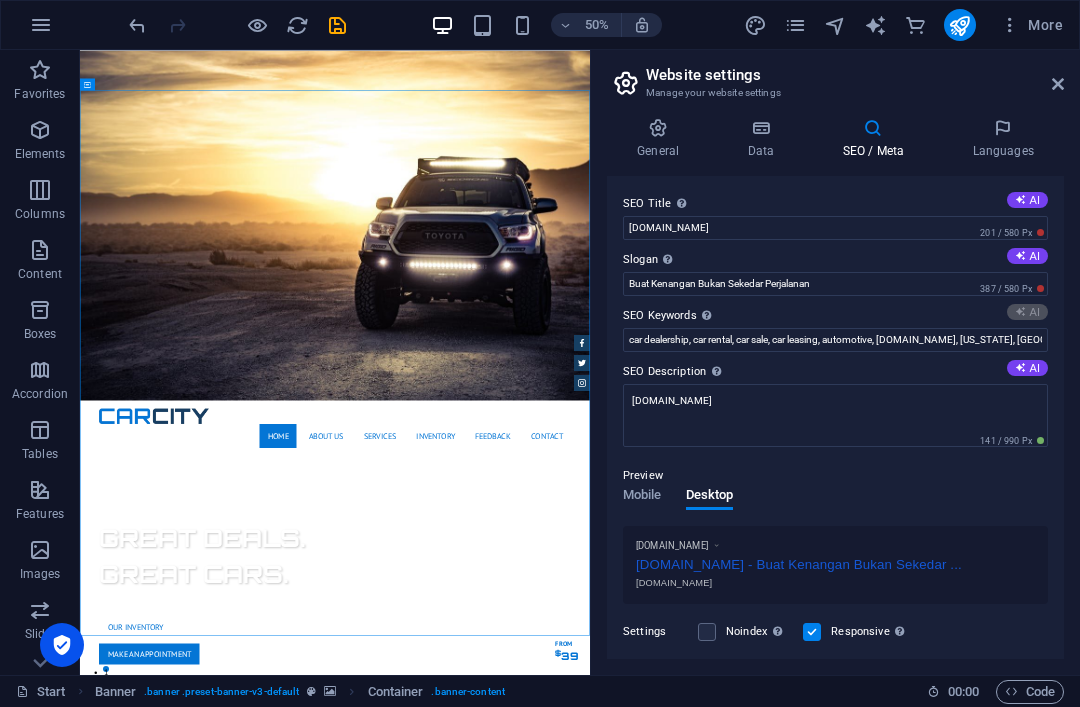 type on "car dealership, certified pre-owned vehicles, best price guarantee, financing options, warranty services, luxury cars for sale" 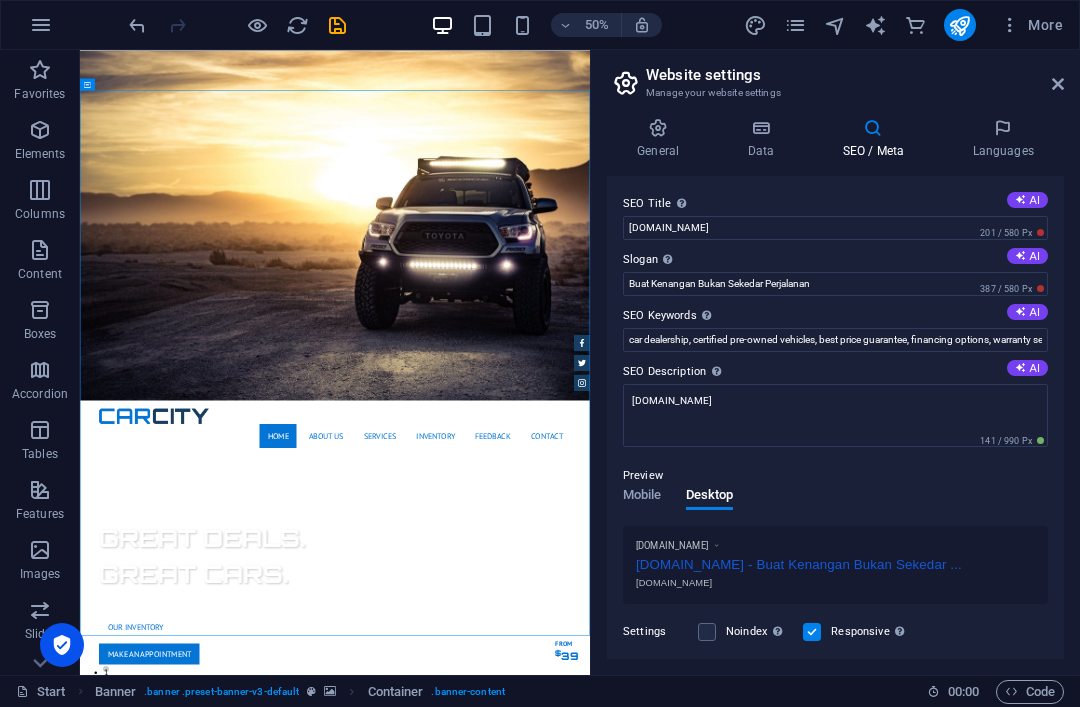 click on "General" at bounding box center (662, 139) 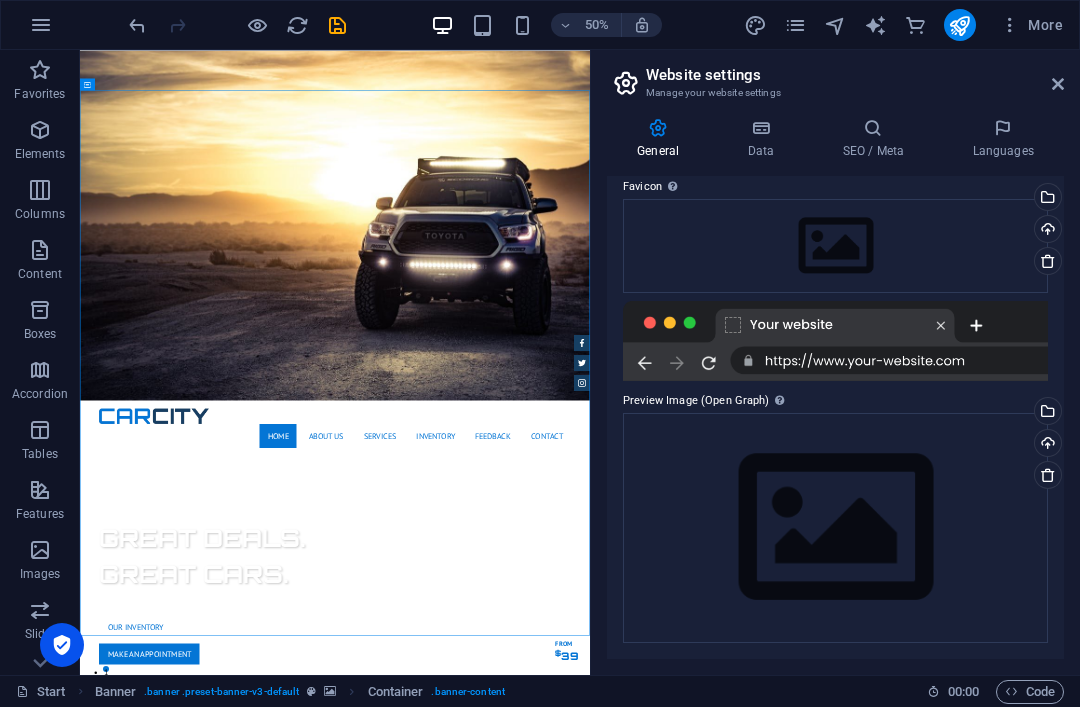 scroll, scrollTop: 198, scrollLeft: 0, axis: vertical 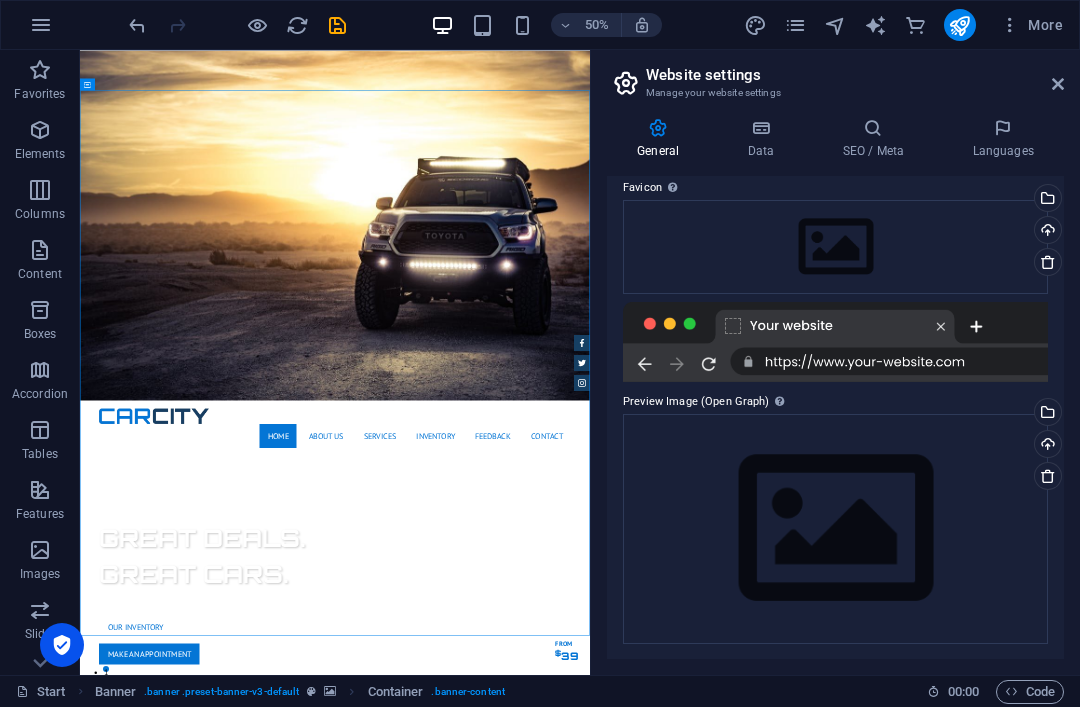 click at bounding box center (1058, 84) 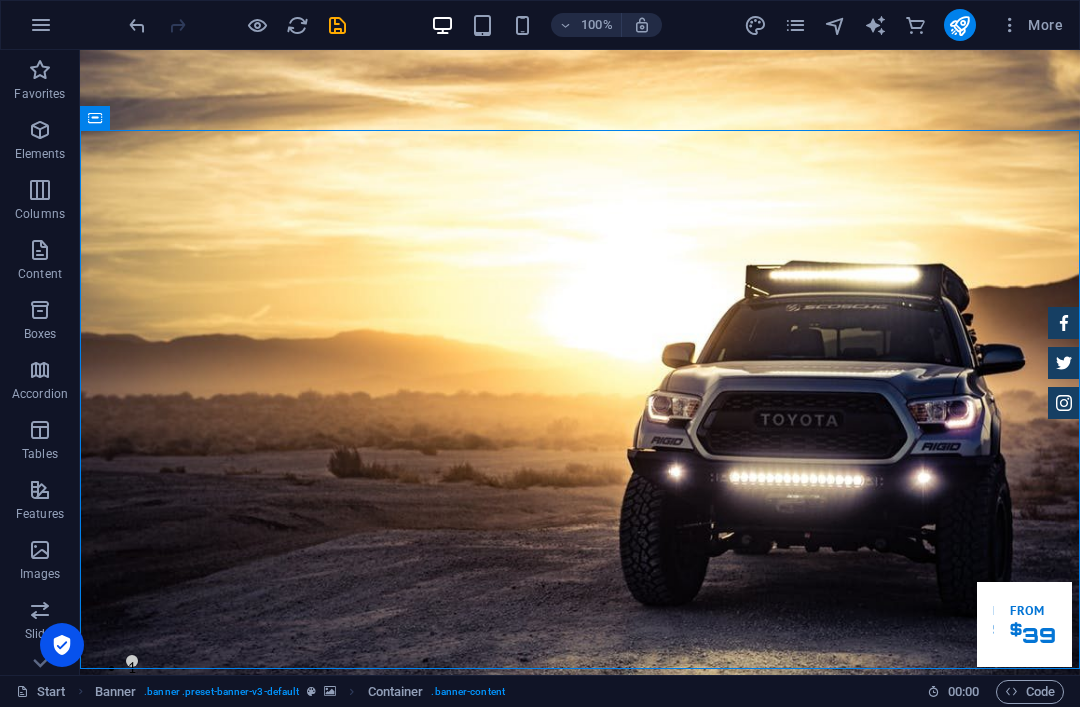 click at bounding box center [40, 70] 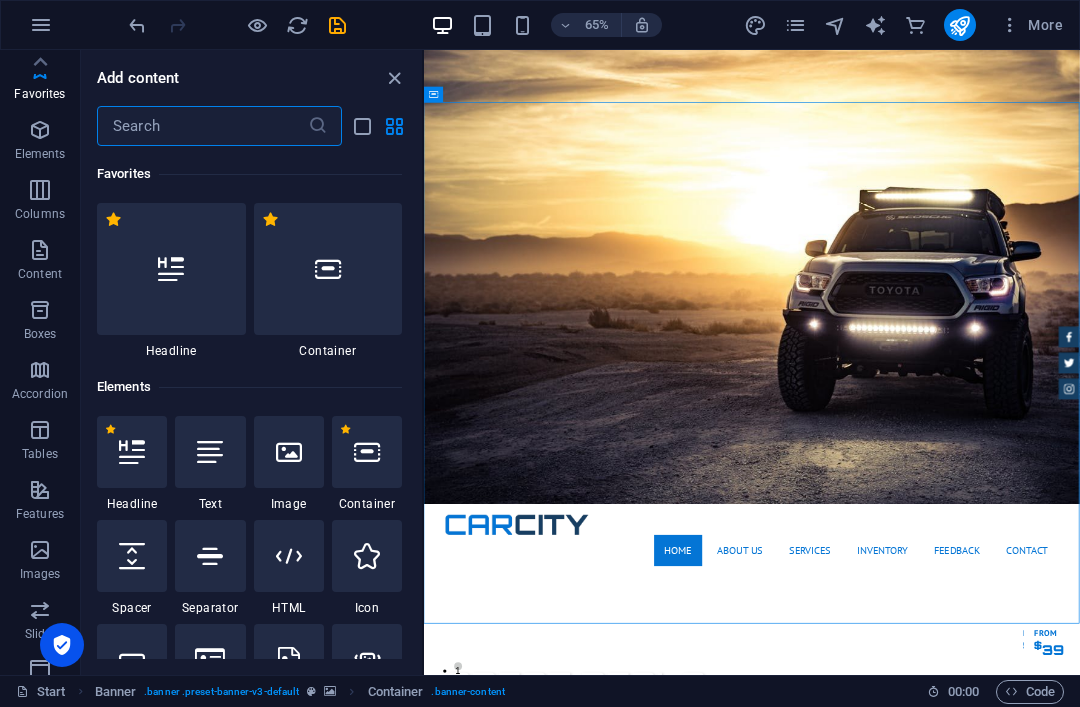 scroll, scrollTop: 0, scrollLeft: 0, axis: both 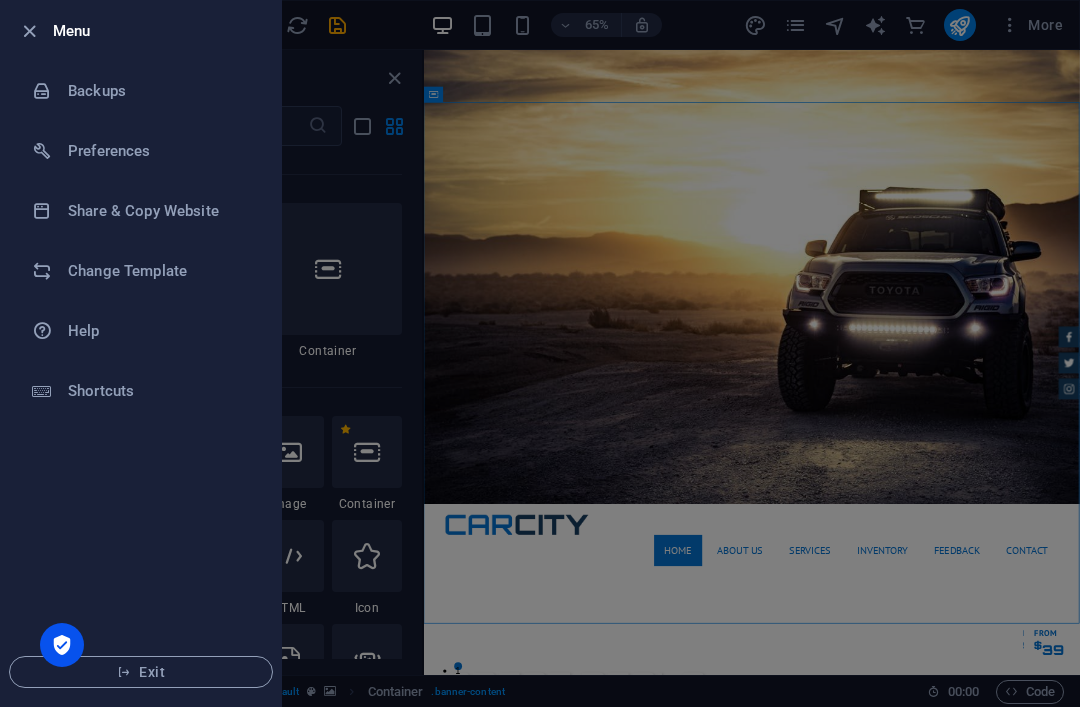 click on "Preferences" at bounding box center [160, 151] 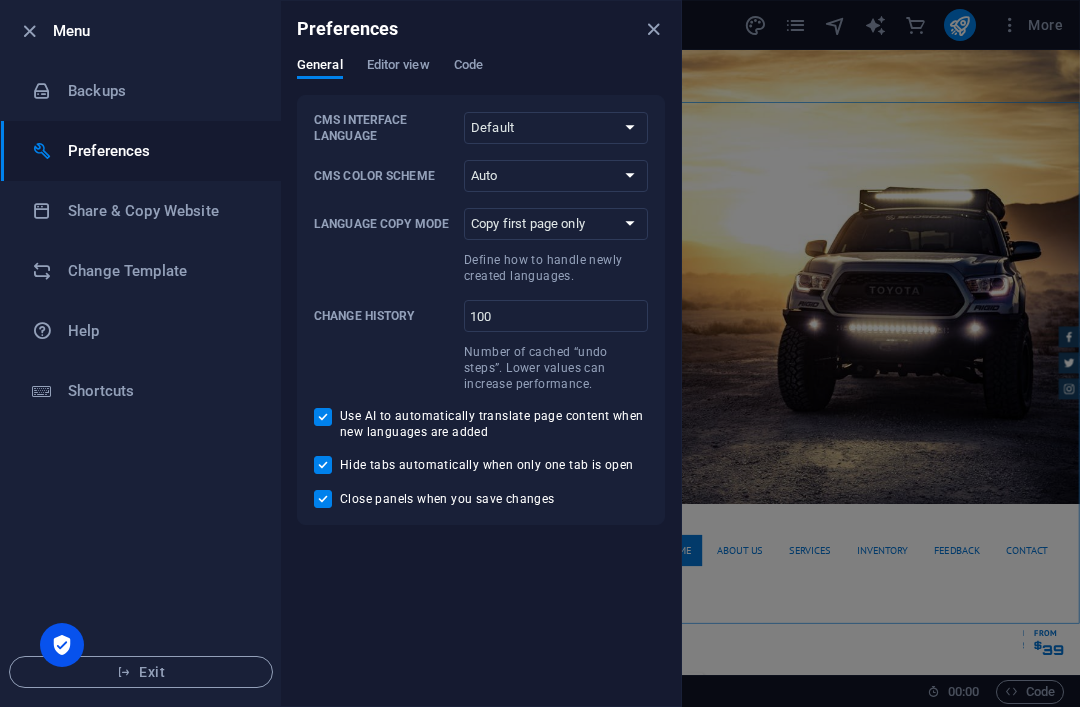 click on "Preferences" at bounding box center (481, 29) 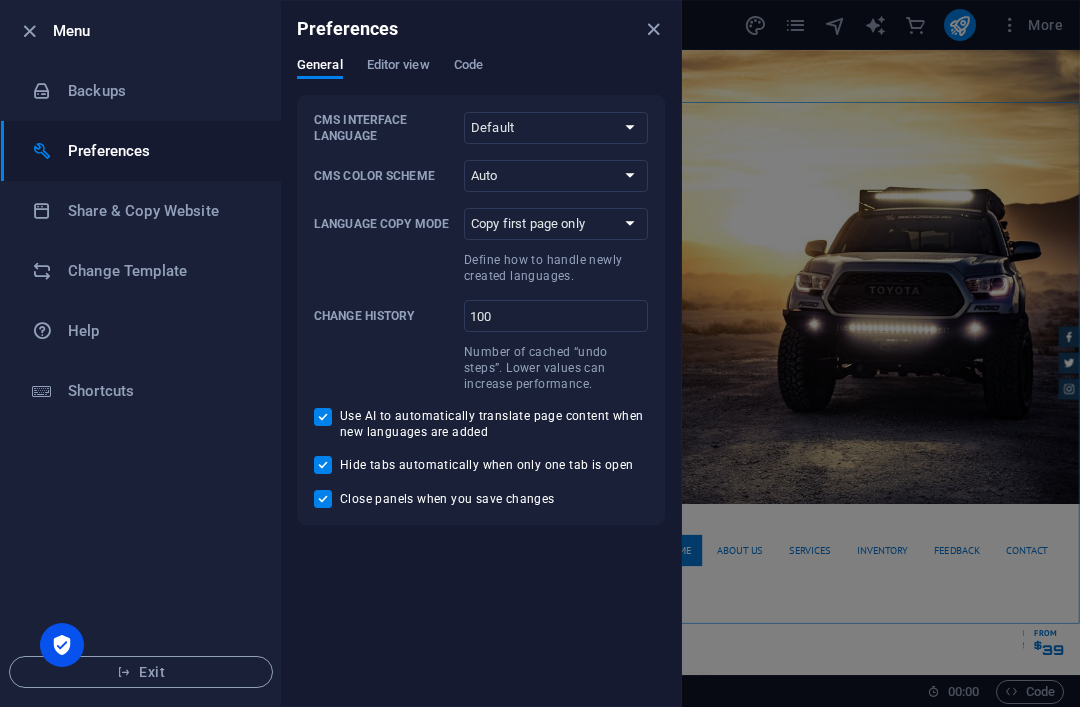click on "Editor view" at bounding box center (398, 67) 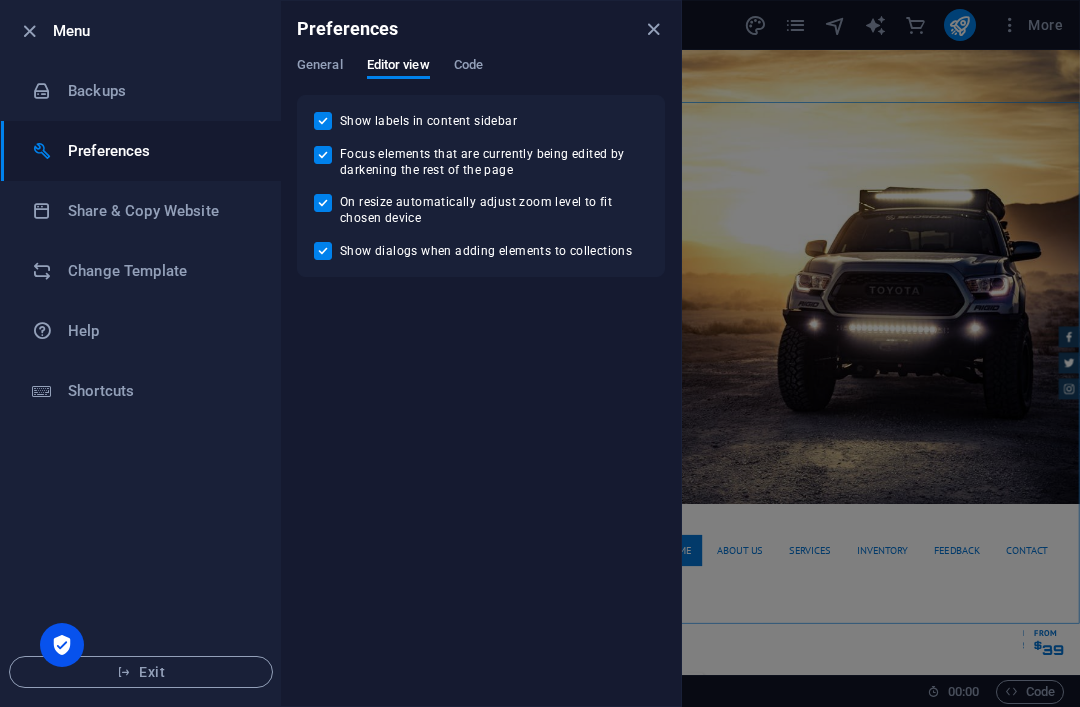 click at bounding box center (653, 29) 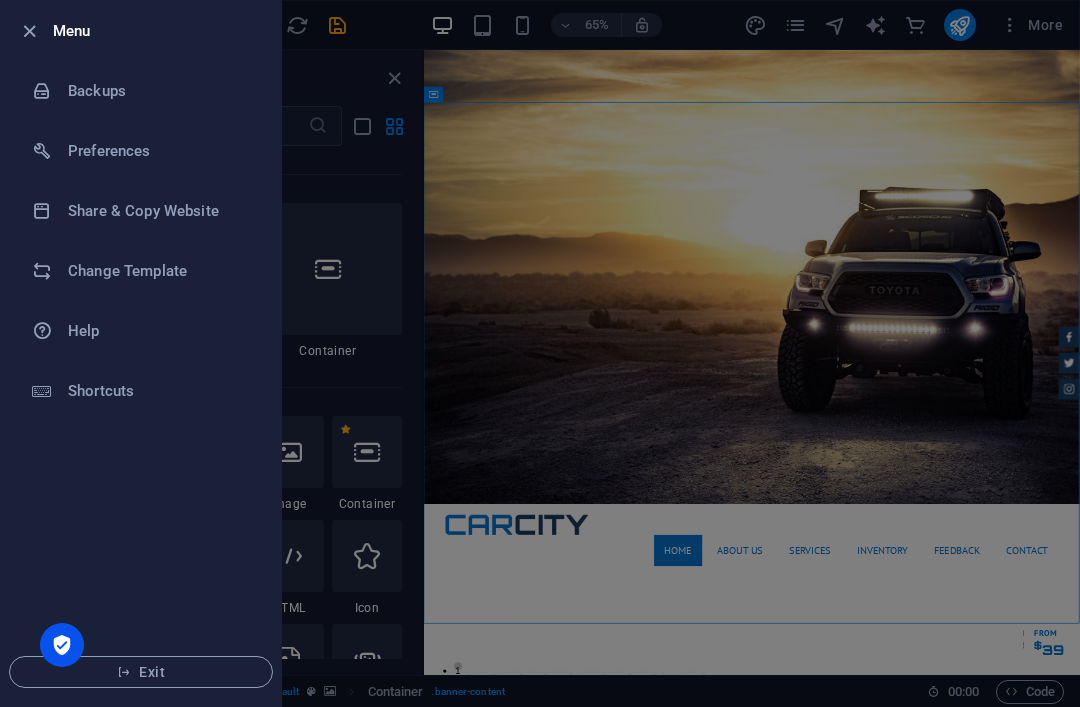 click at bounding box center (29, 31) 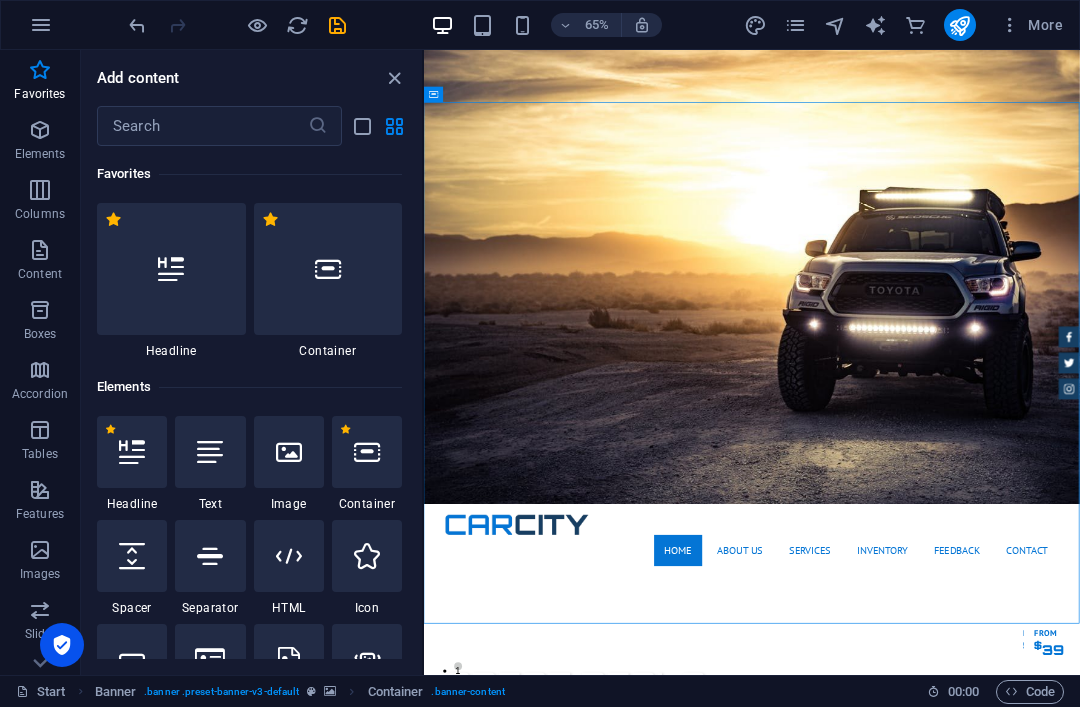 click at bounding box center [394, 78] 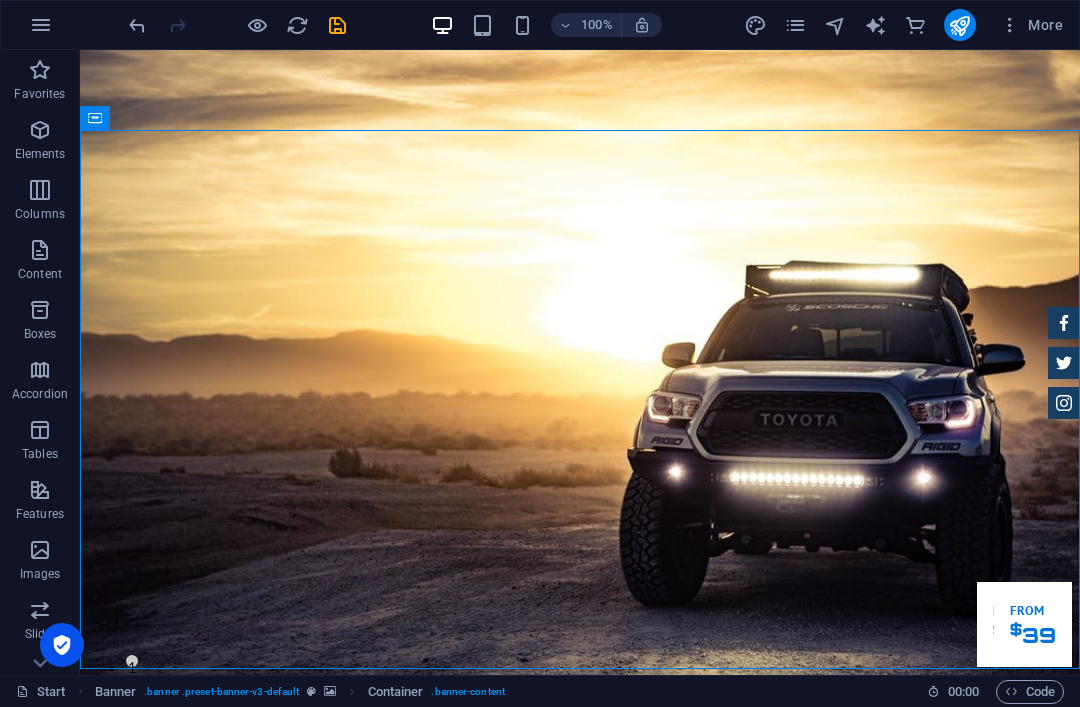 click on "100% More" at bounding box center [540, 25] 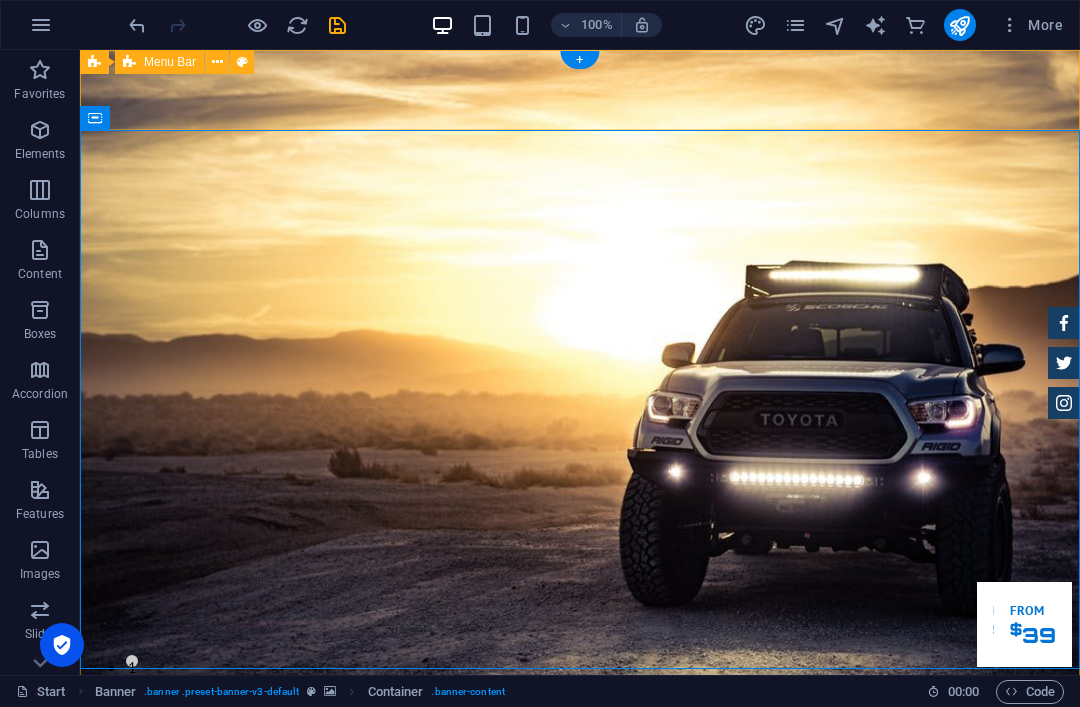 click at bounding box center [242, 62] 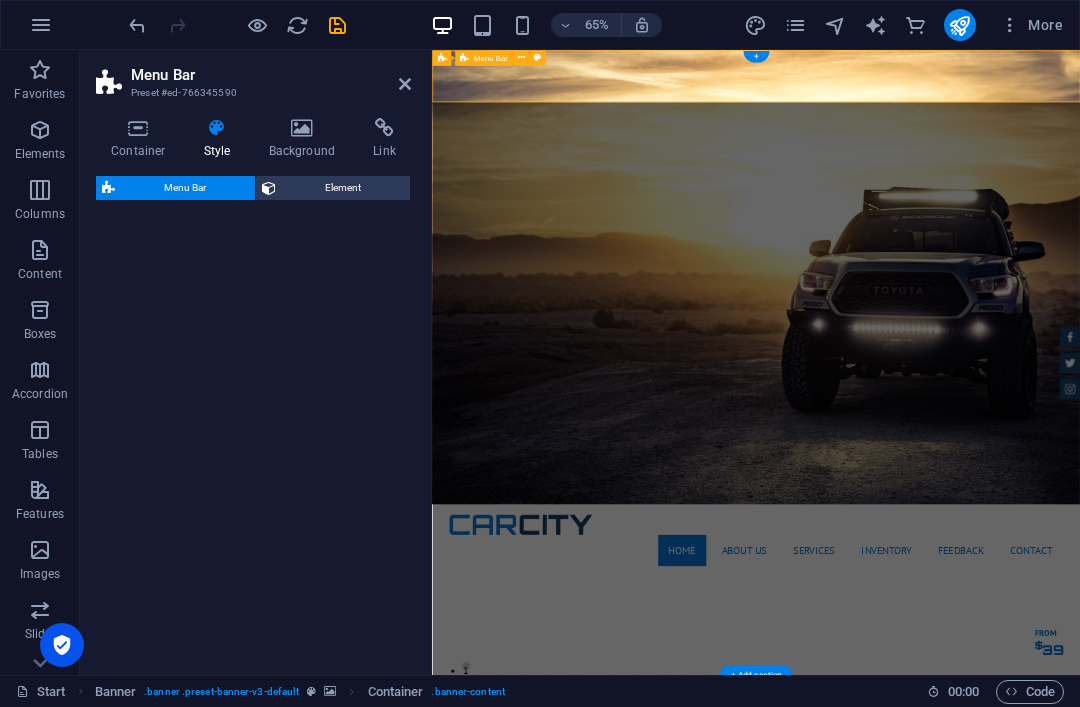 select on "rem" 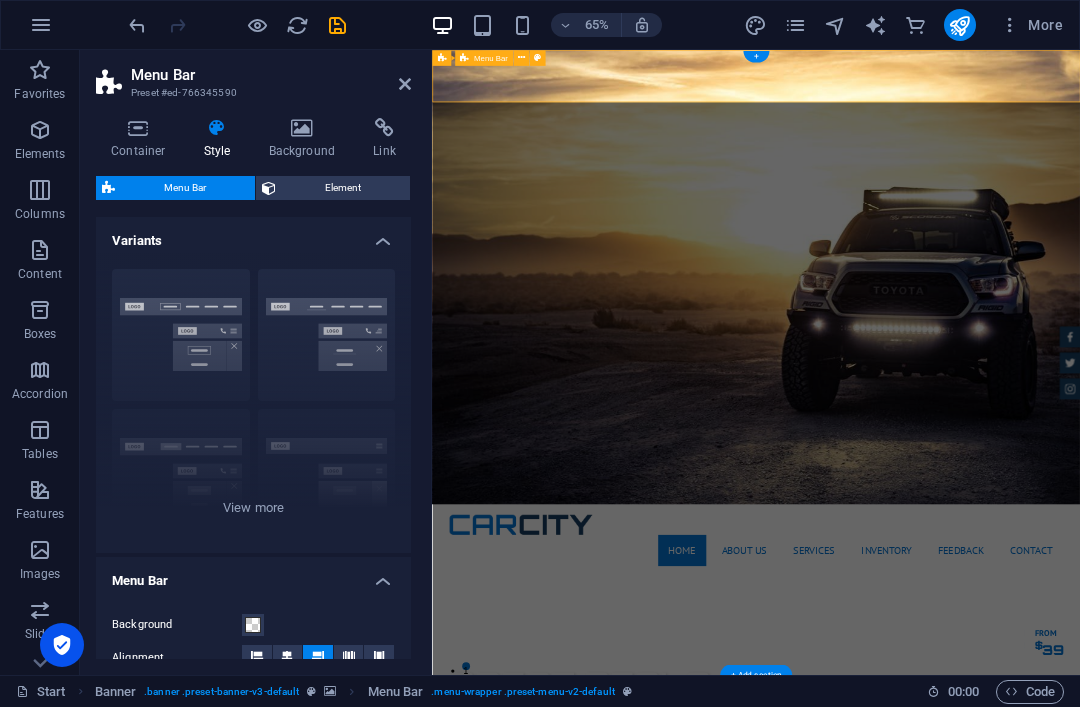 click at bounding box center (405, 84) 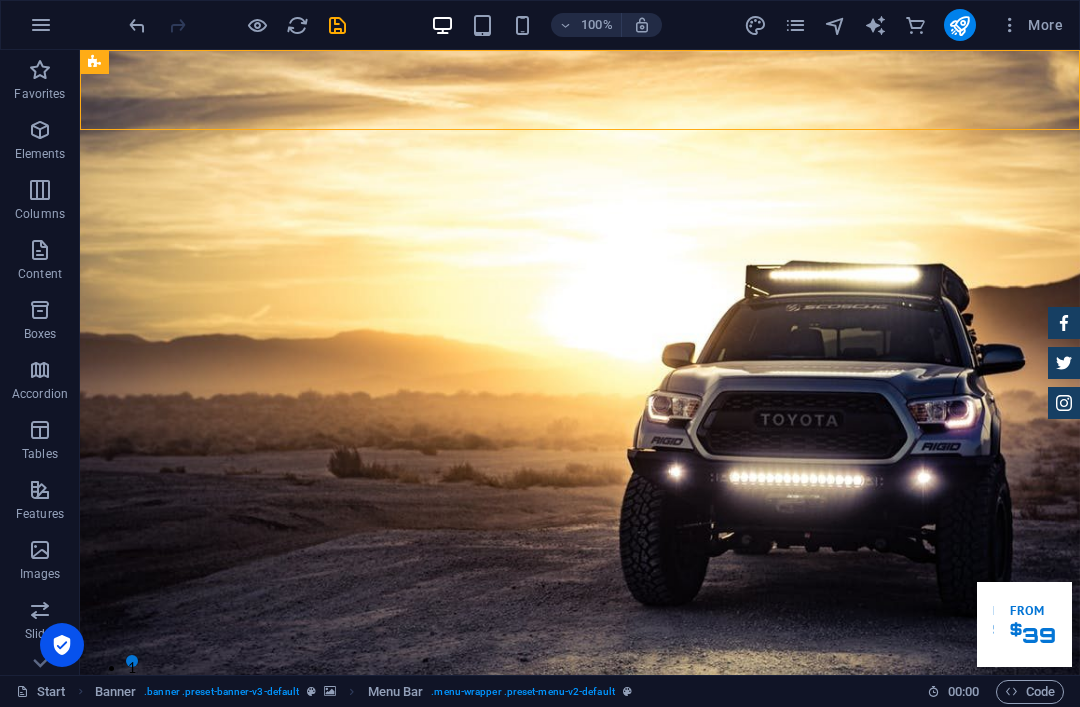 click at bounding box center (915, 25) 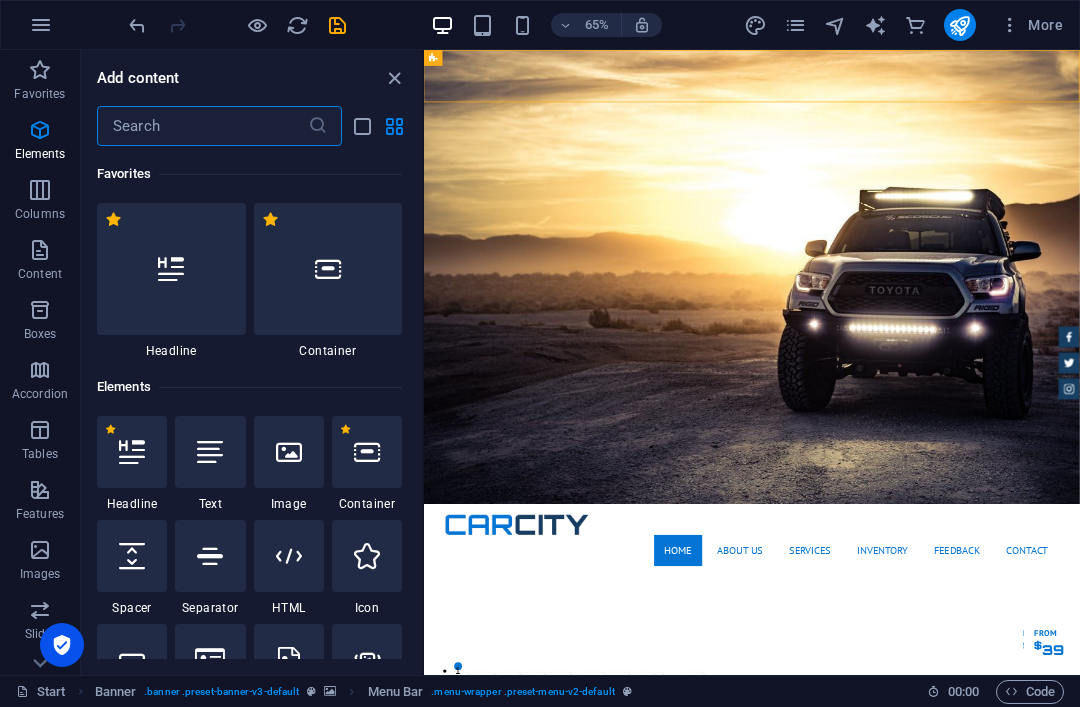 scroll, scrollTop: 19107, scrollLeft: 0, axis: vertical 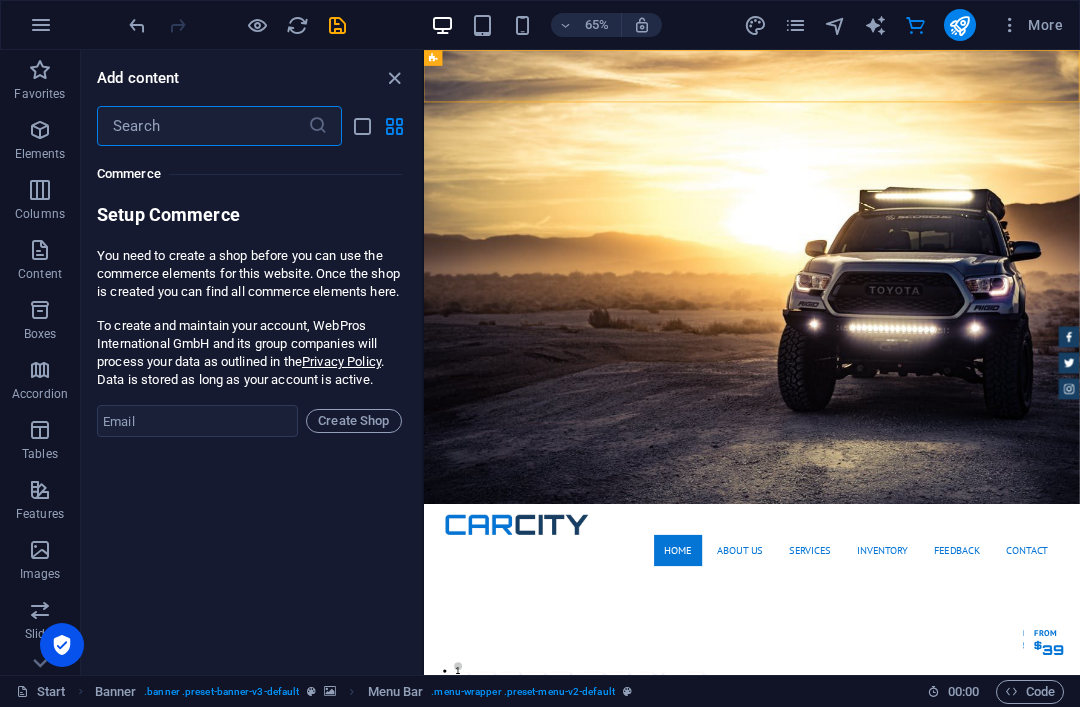 click at bounding box center [394, 78] 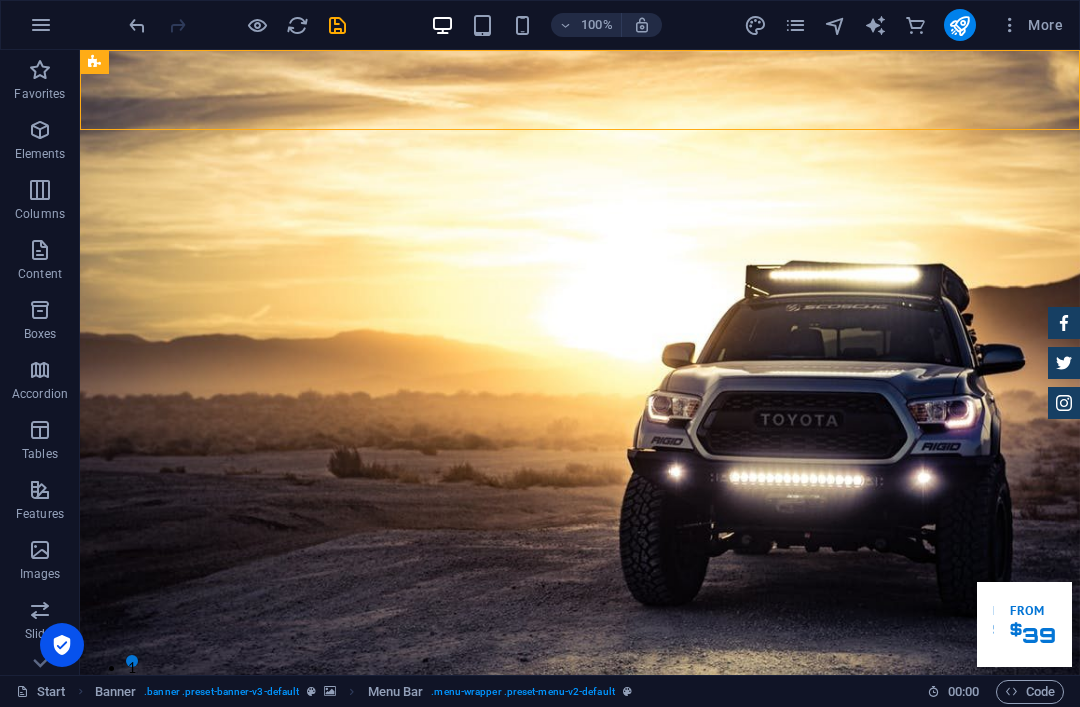 click at bounding box center (795, 25) 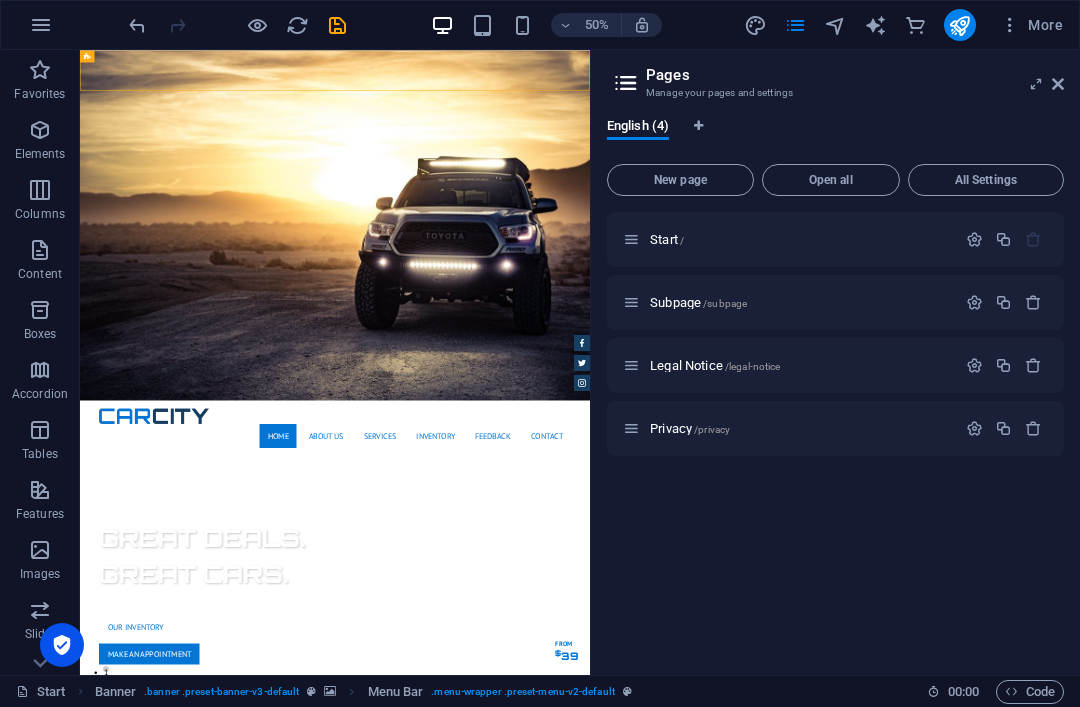 click at bounding box center (1058, 84) 